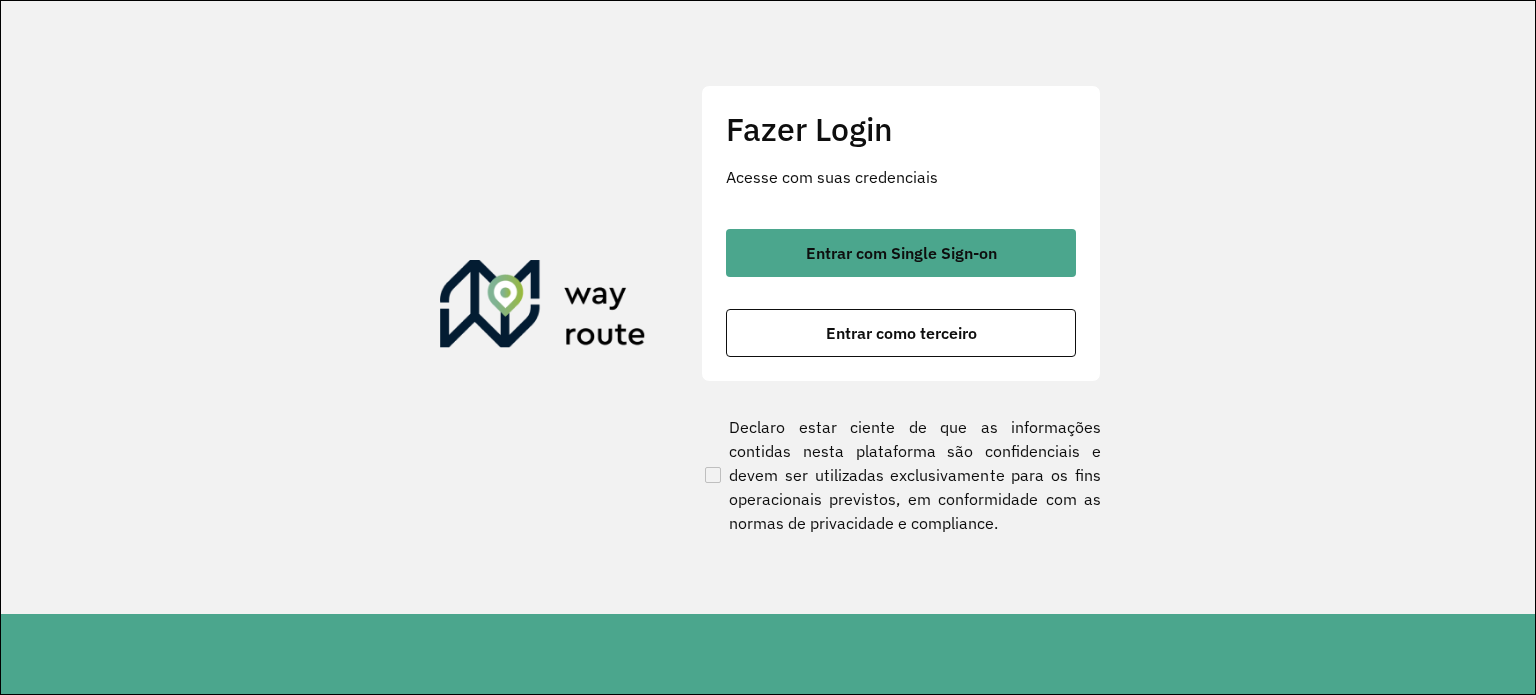 scroll, scrollTop: 0, scrollLeft: 0, axis: both 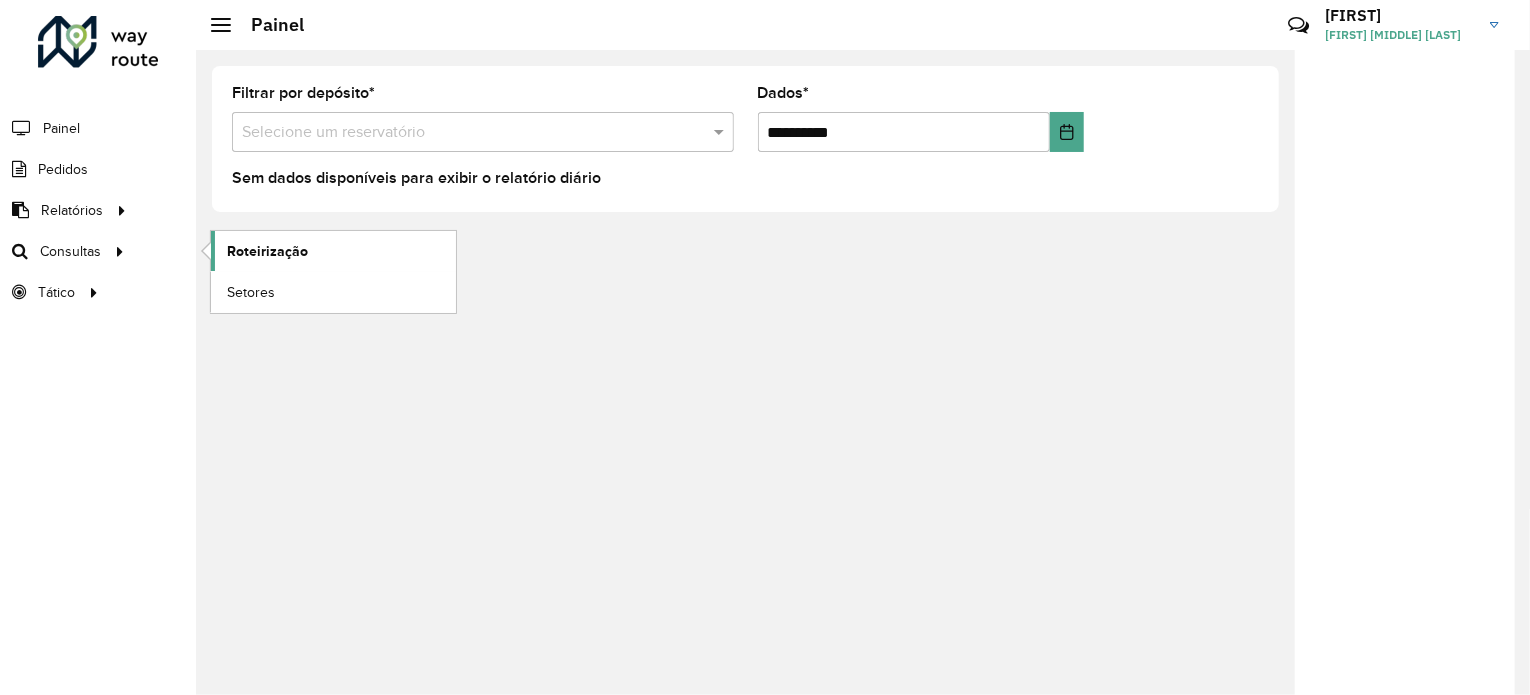 click on "Roteirização" 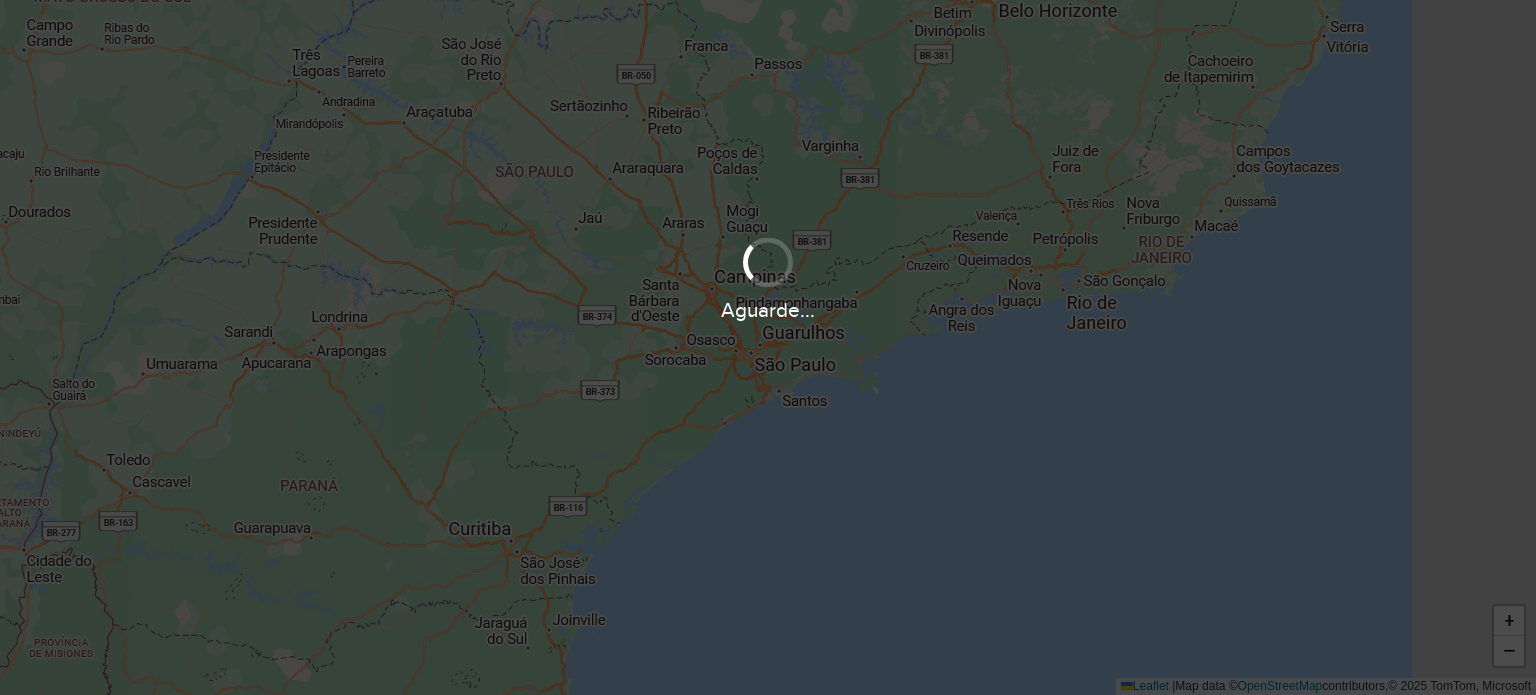 scroll, scrollTop: 0, scrollLeft: 0, axis: both 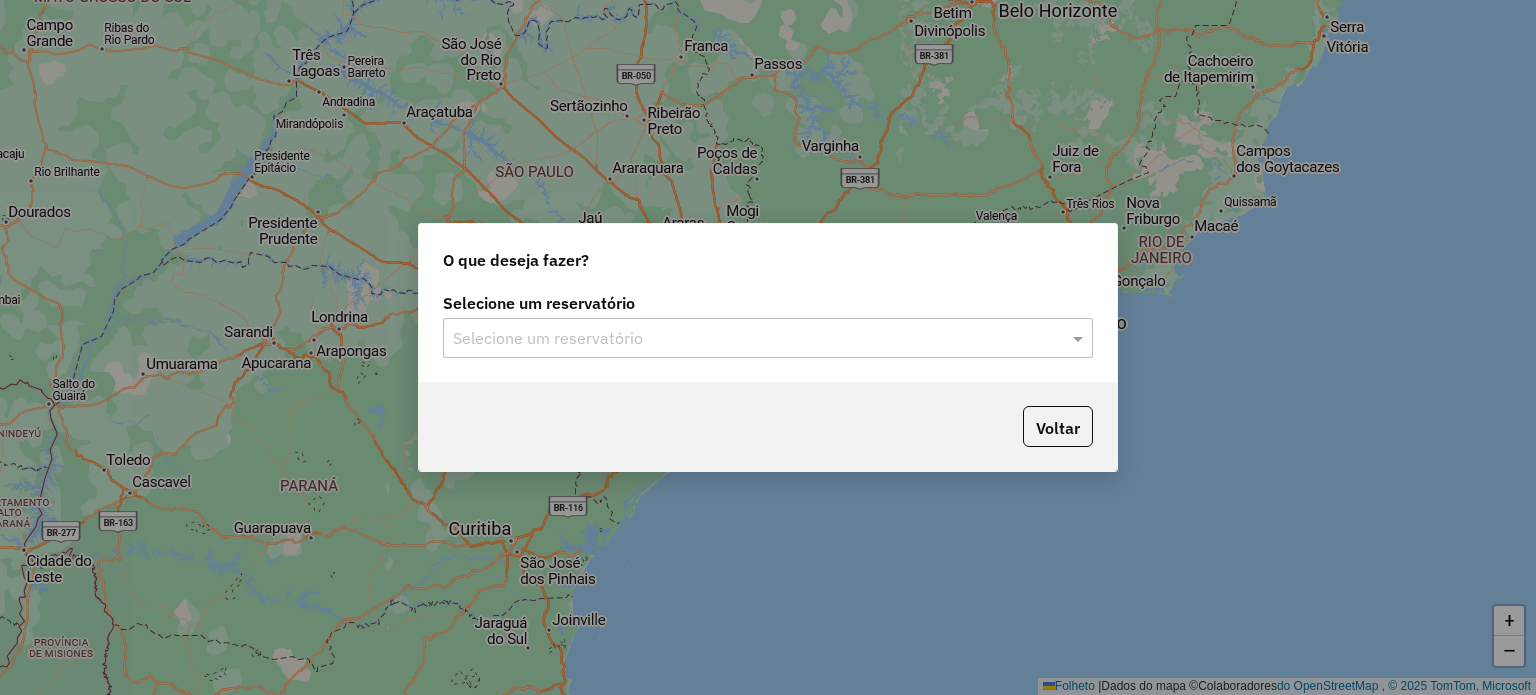 click on "Selecione um reservatório Selecione um reservatório" 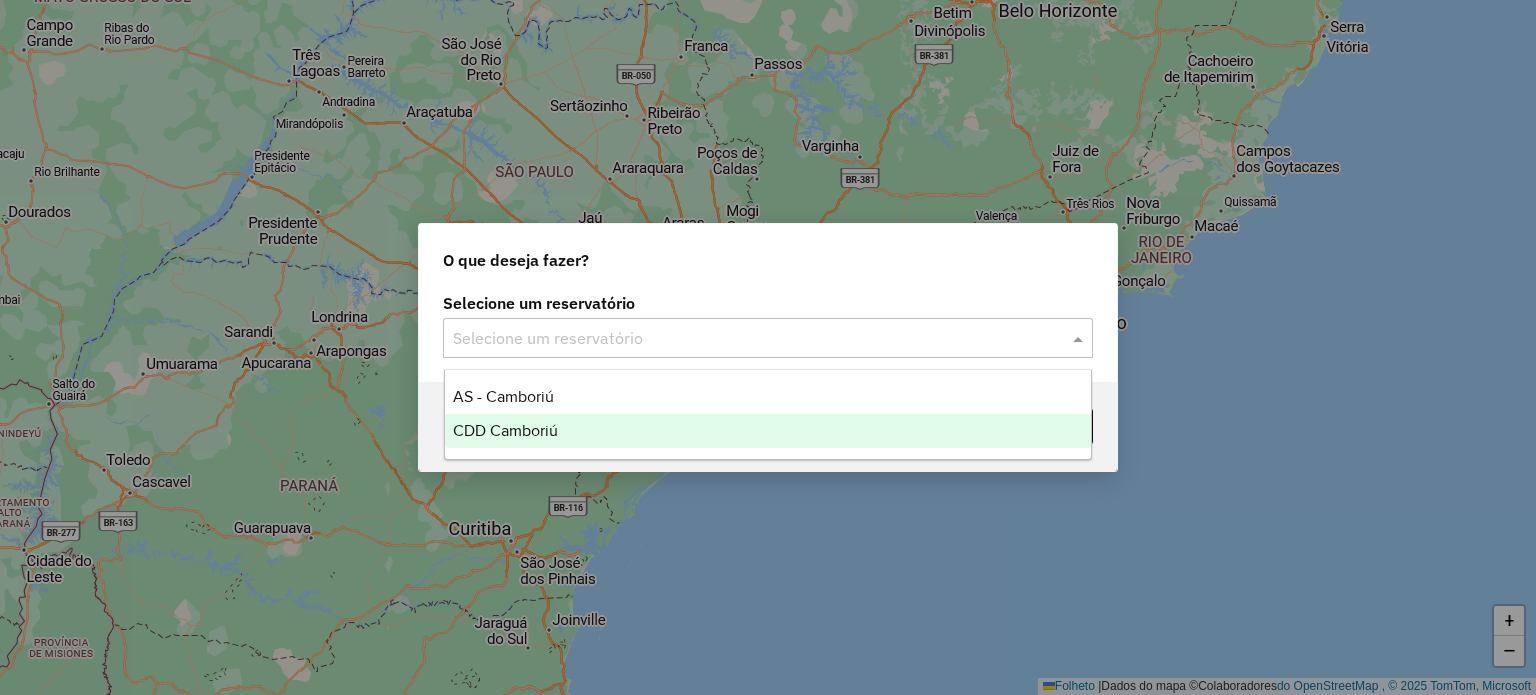 click on "CDD Camboriú" at bounding box center [768, 431] 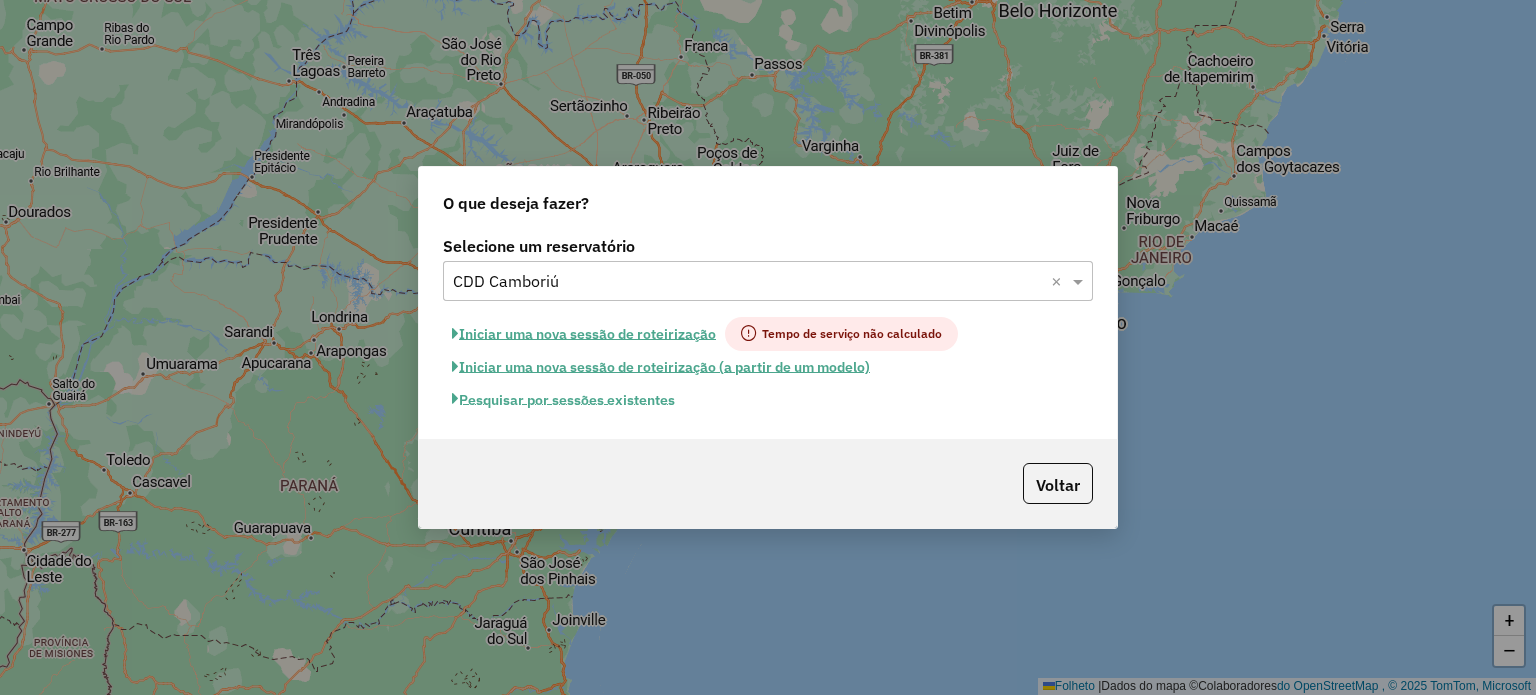 click on "Pesquisar por sessões existentes" 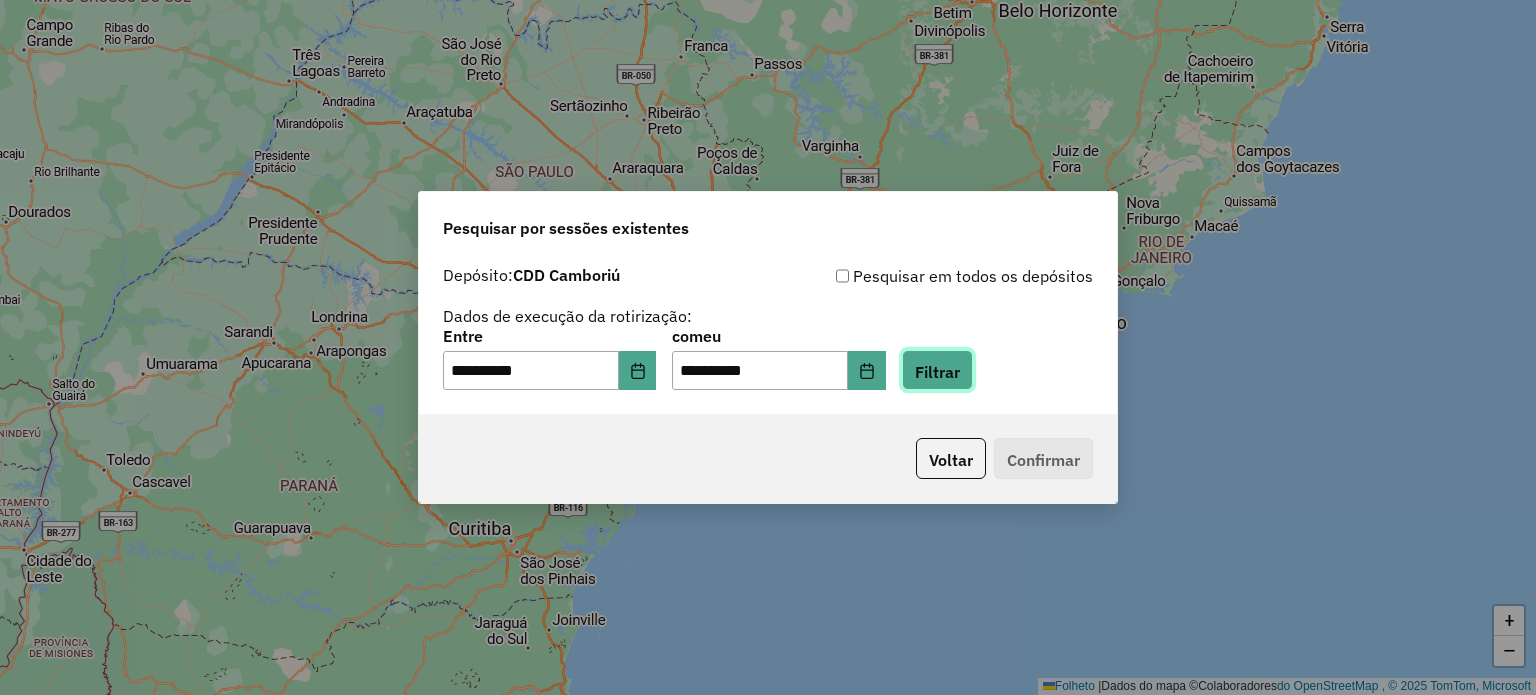click on "Filtrar" 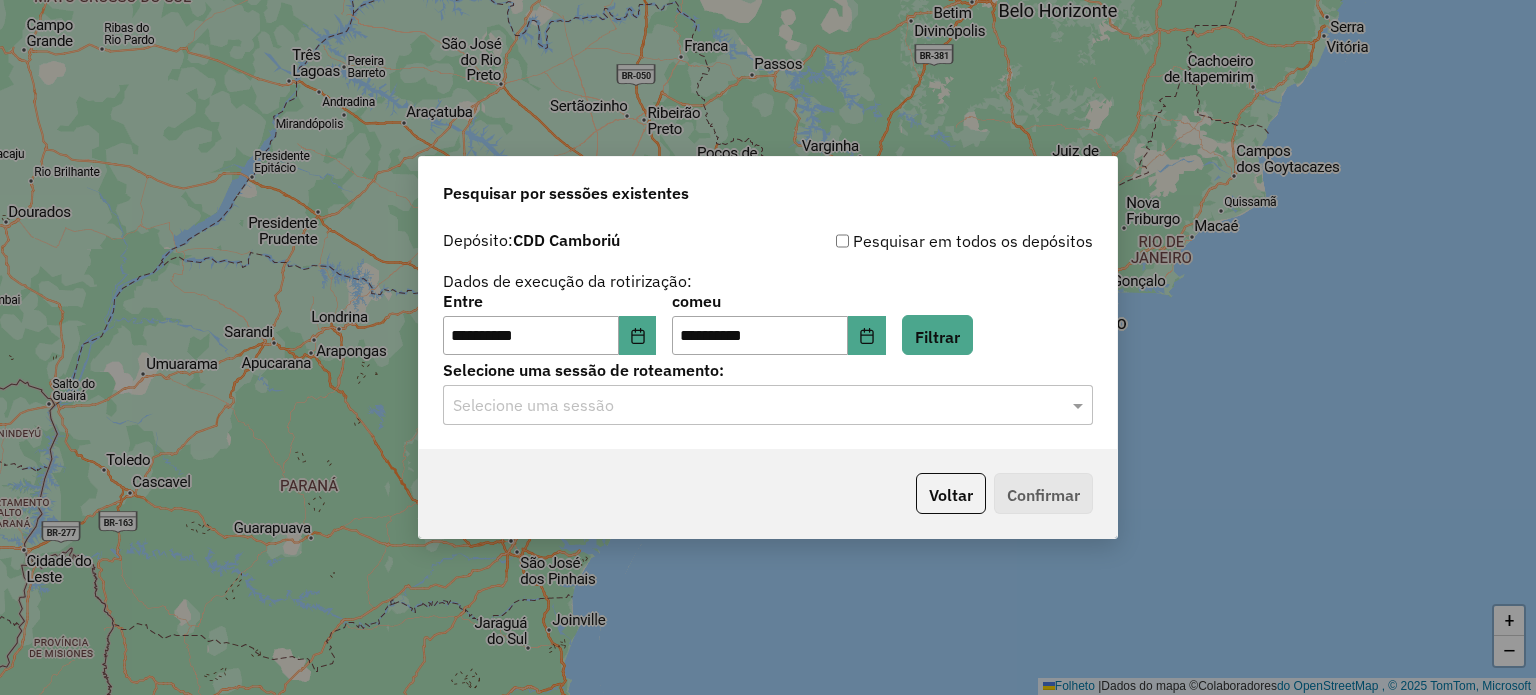 click 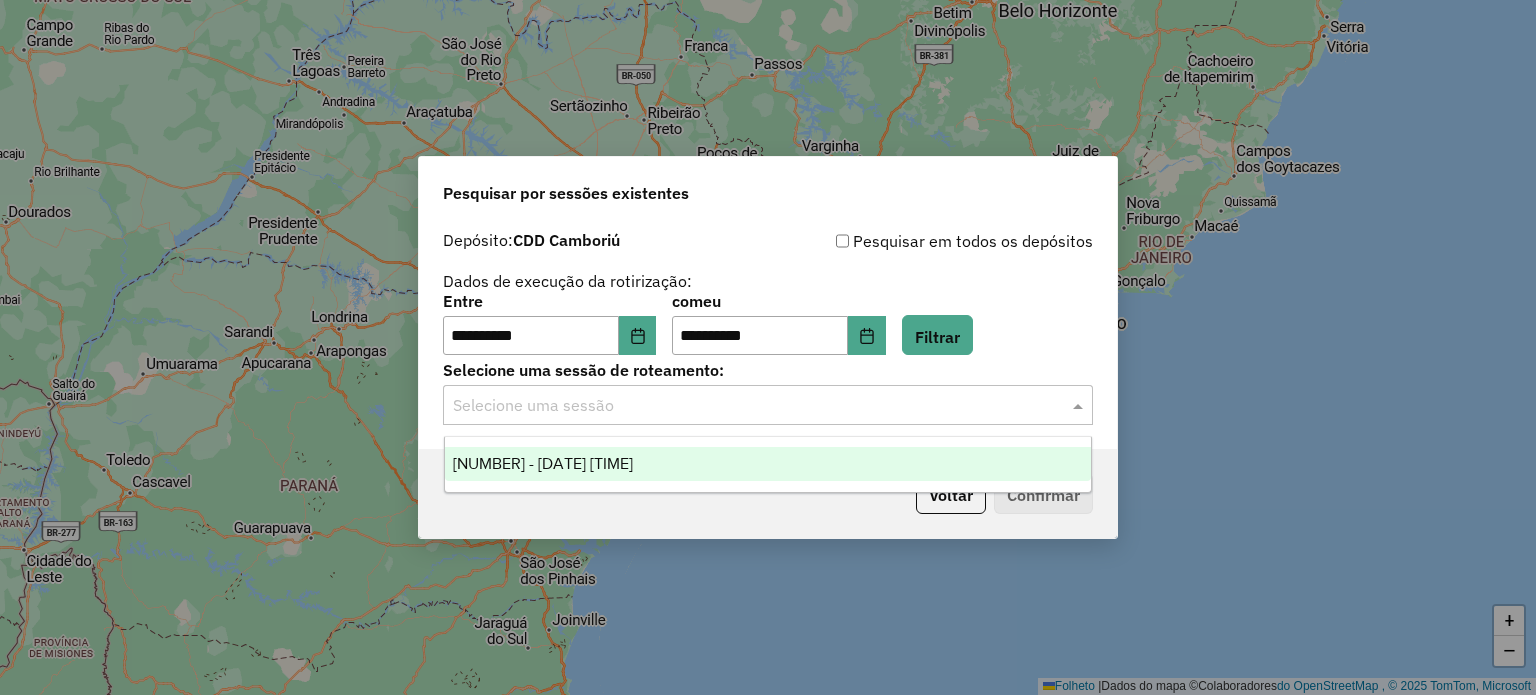 drag, startPoint x: 607, startPoint y: 467, endPoint x: 707, endPoint y: 479, distance: 100.71743 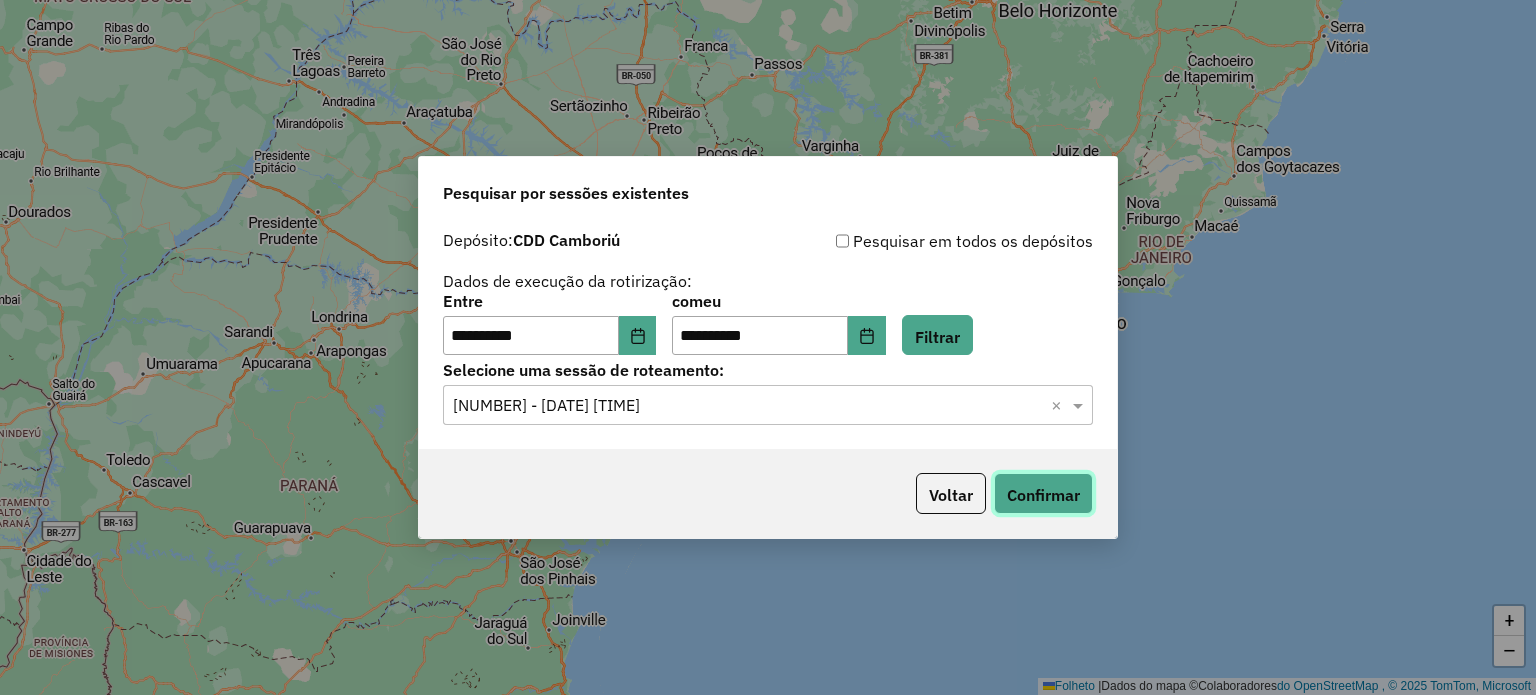 click on "Confirmar" 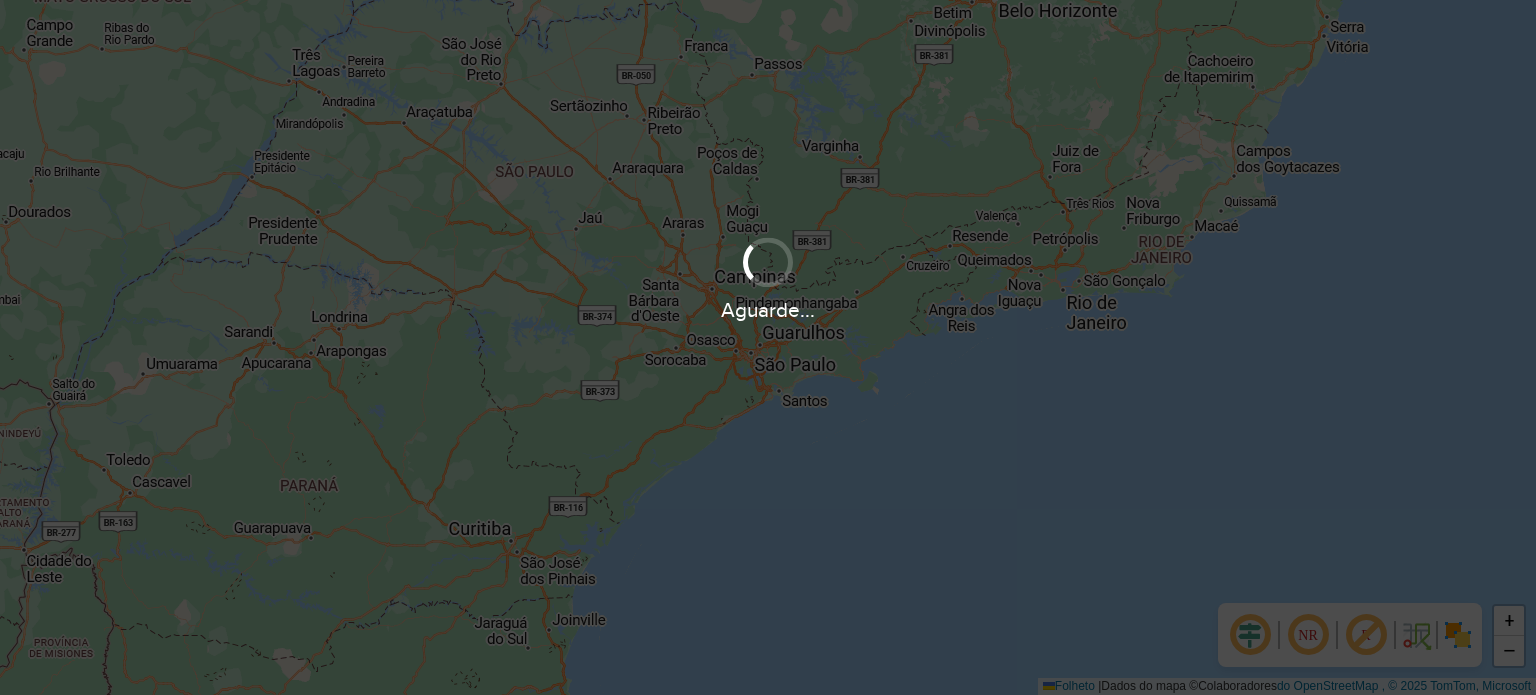 scroll, scrollTop: 0, scrollLeft: 0, axis: both 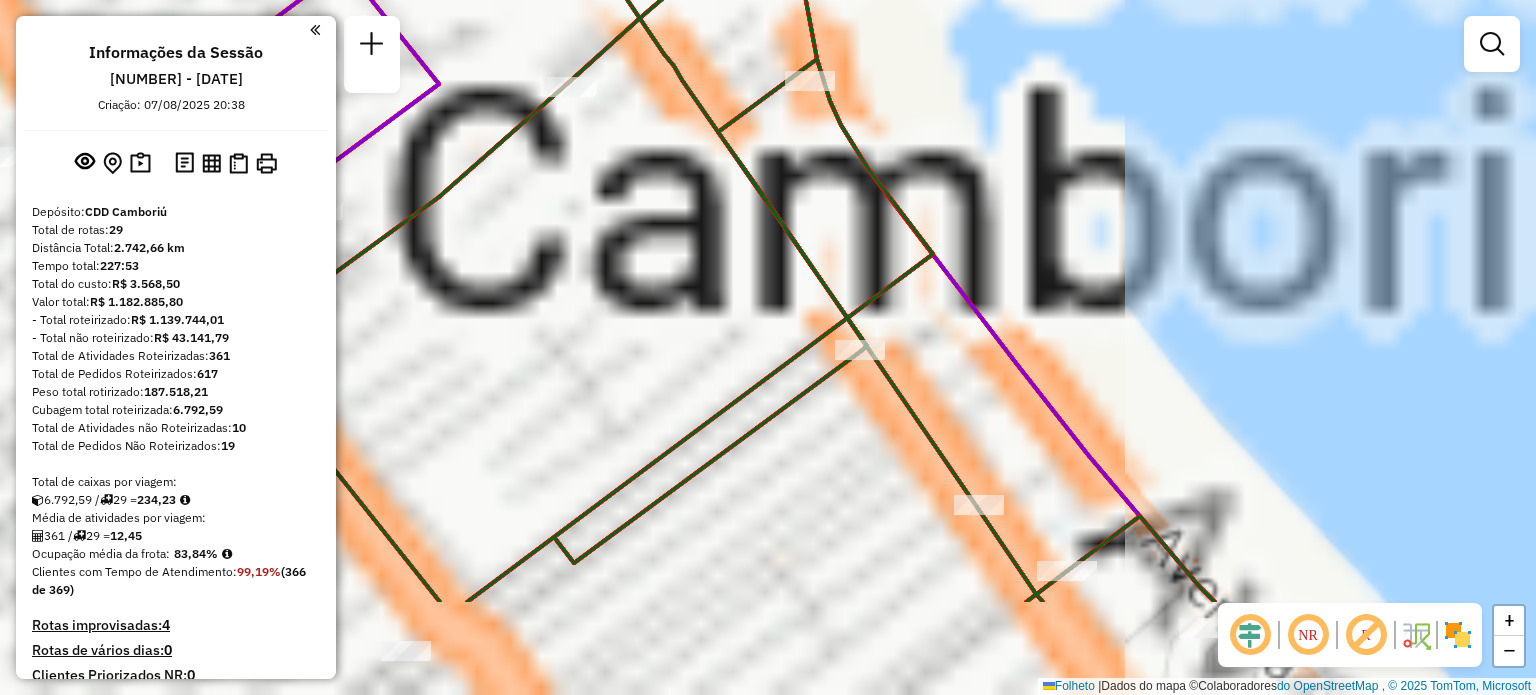 drag, startPoint x: 996, startPoint y: 305, endPoint x: 1237, endPoint y: 194, distance: 265.33374 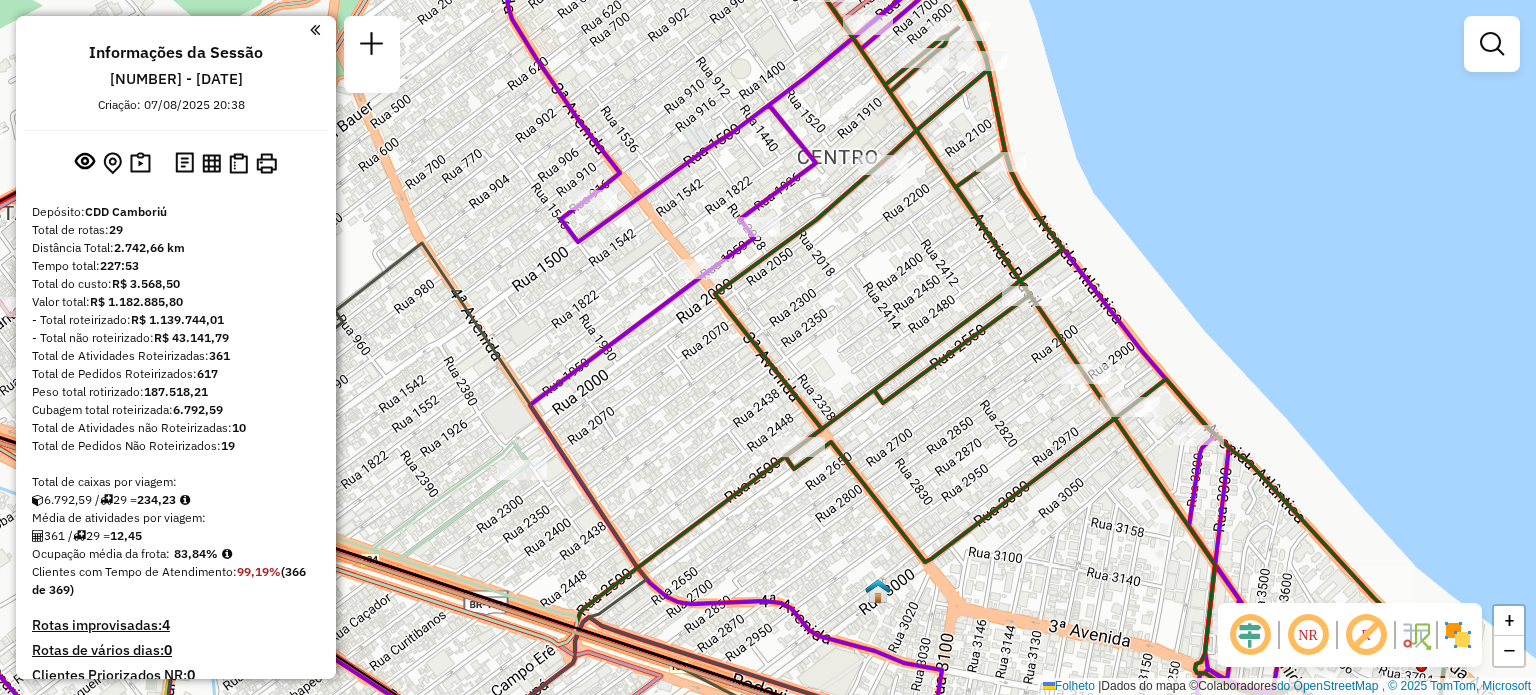 select on "**********" 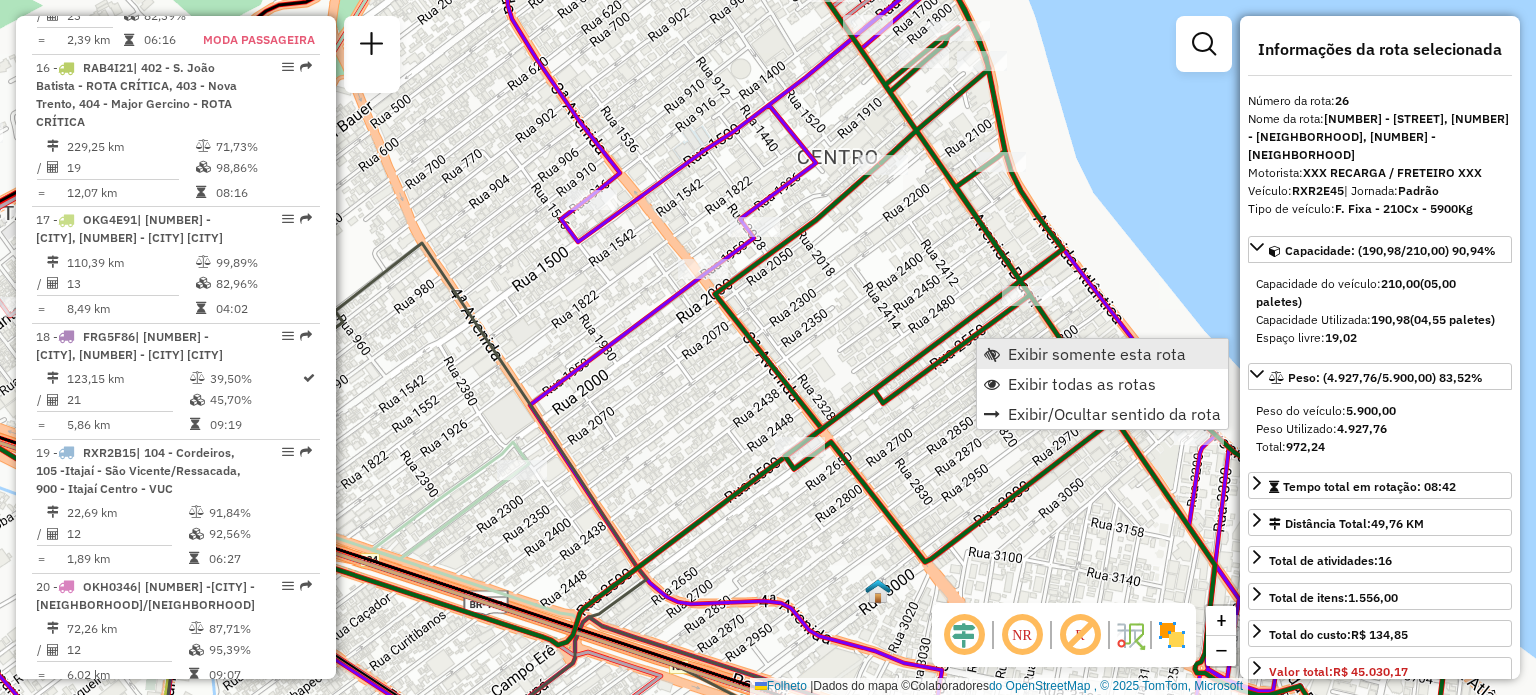 scroll, scrollTop: 4028, scrollLeft: 0, axis: vertical 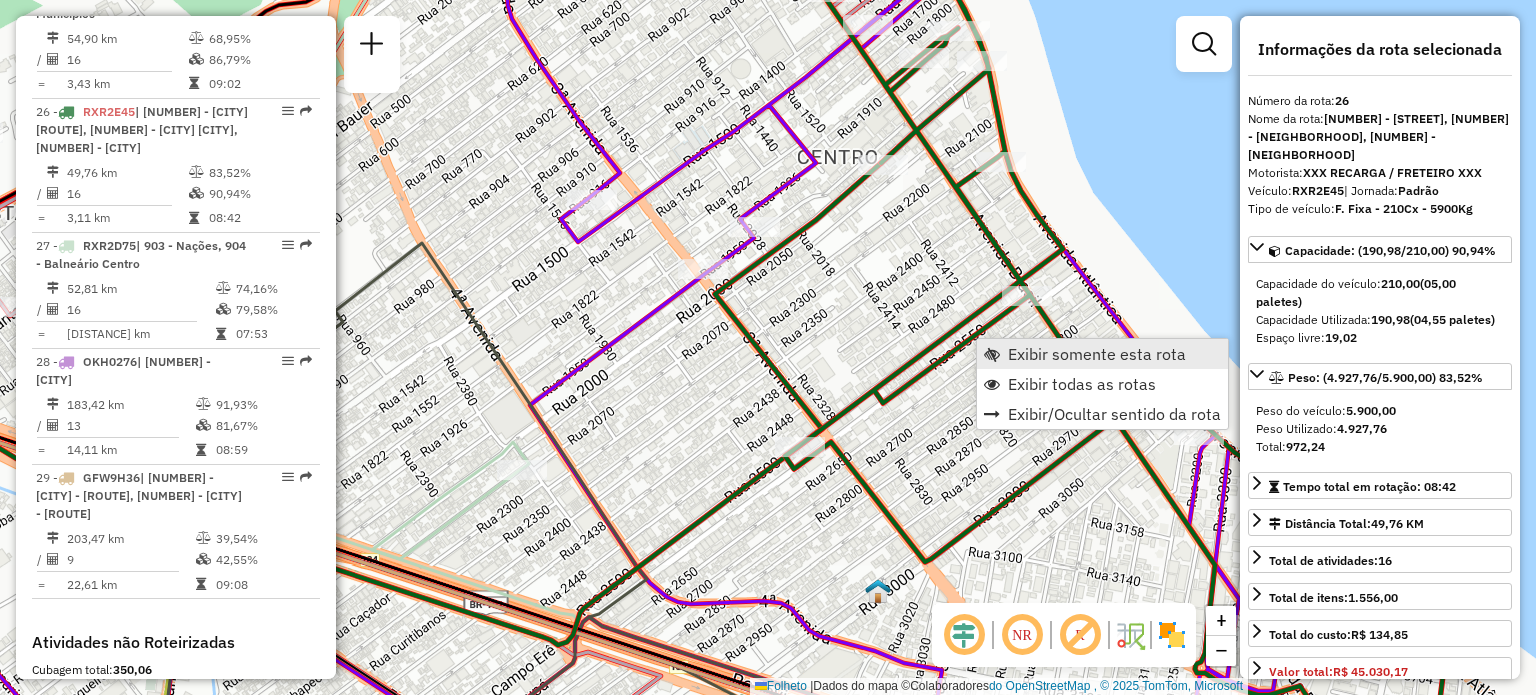 click on "Exibir somente esta rota" at bounding box center (1097, 354) 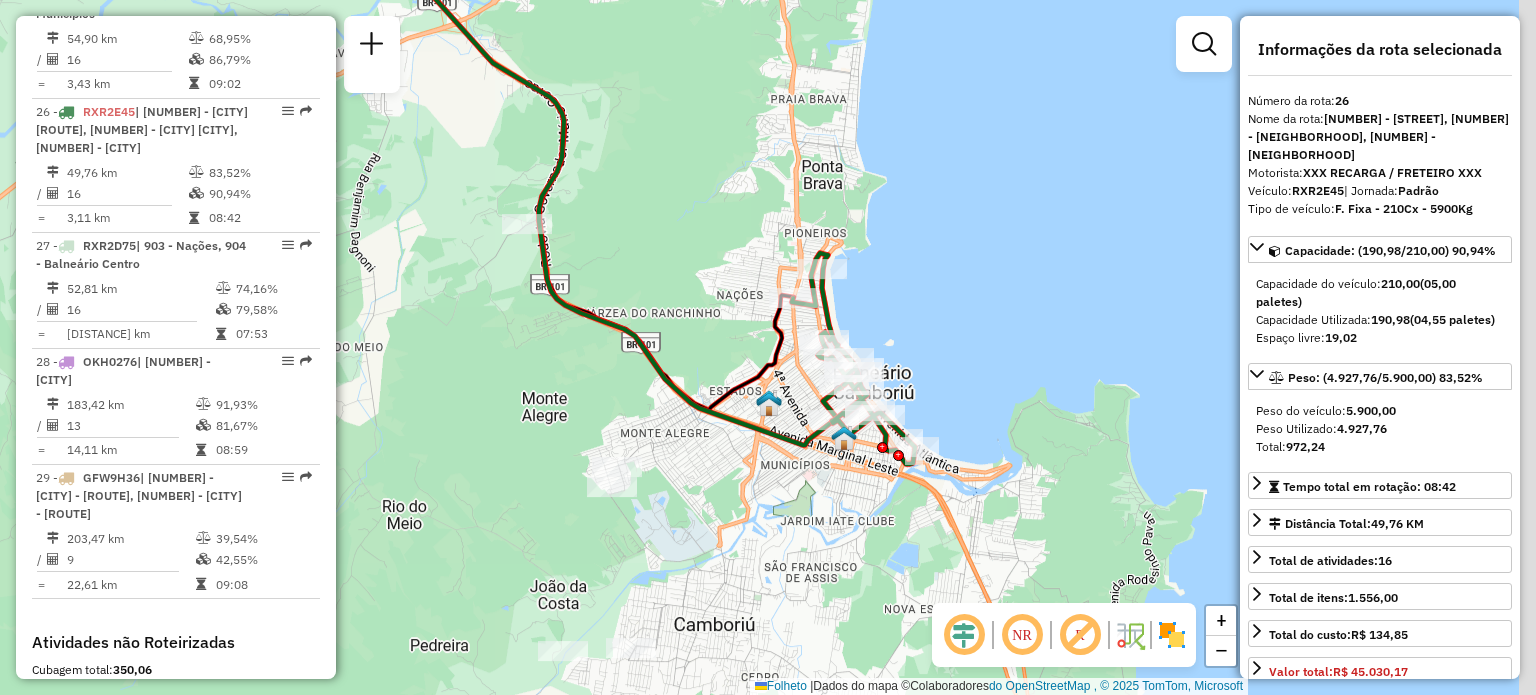 drag, startPoint x: 1036, startPoint y: 439, endPoint x: 995, endPoint y: 325, distance: 121.14867 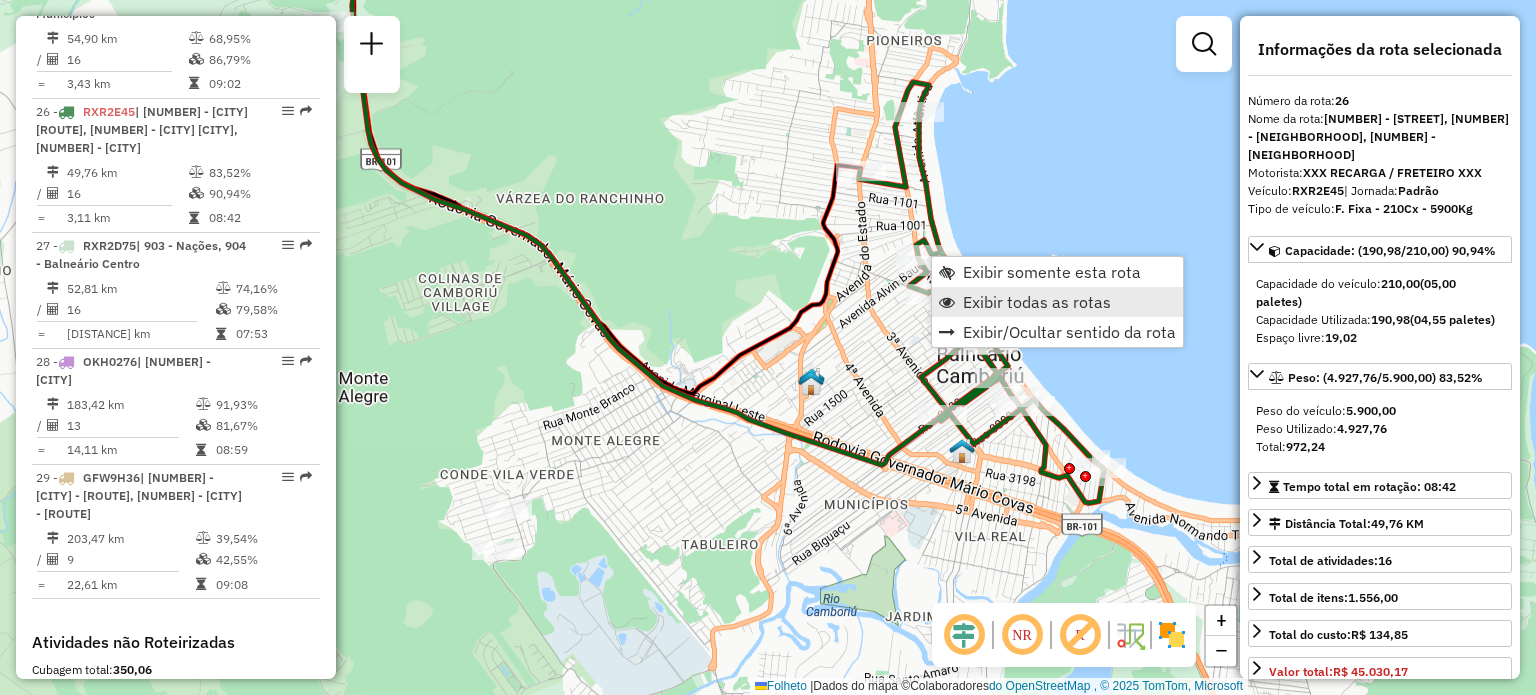 click on "Exibir todas as rotas" at bounding box center [1037, 302] 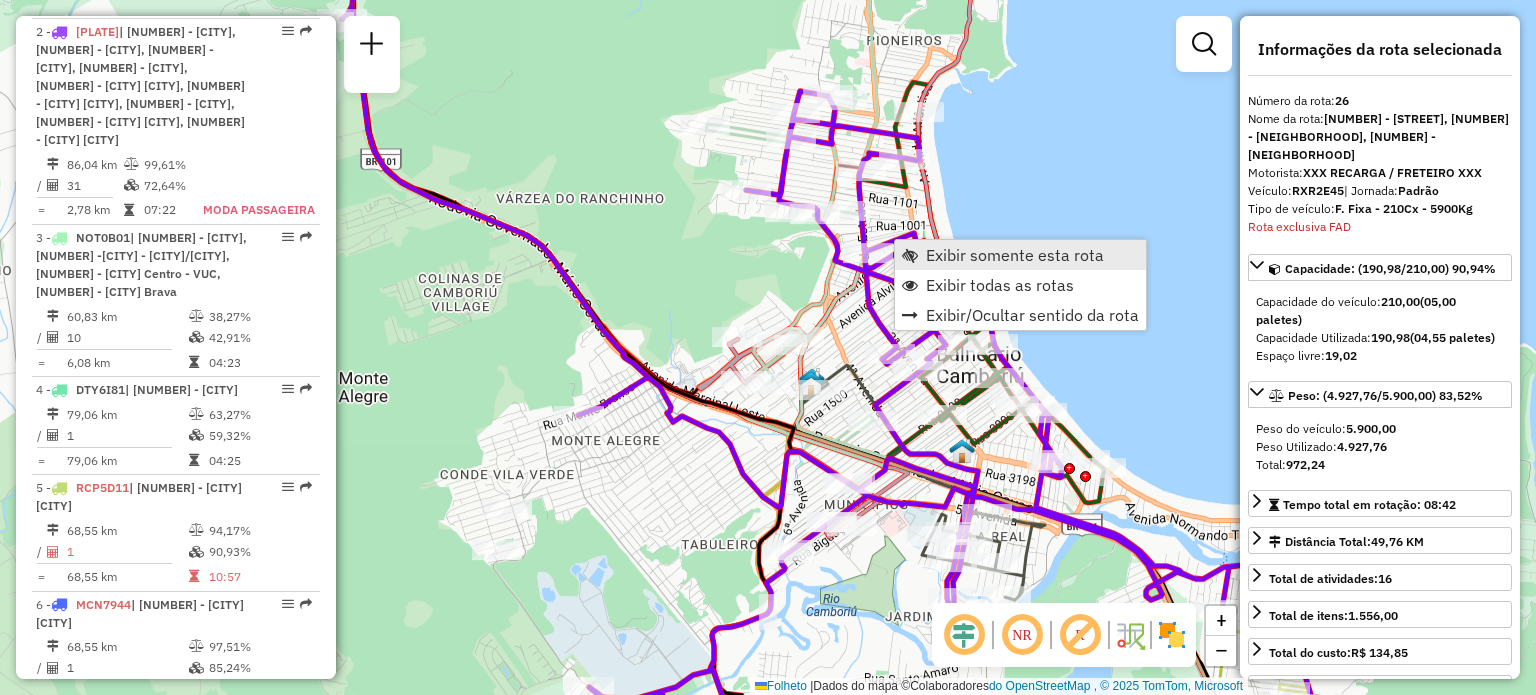 scroll, scrollTop: 928, scrollLeft: 0, axis: vertical 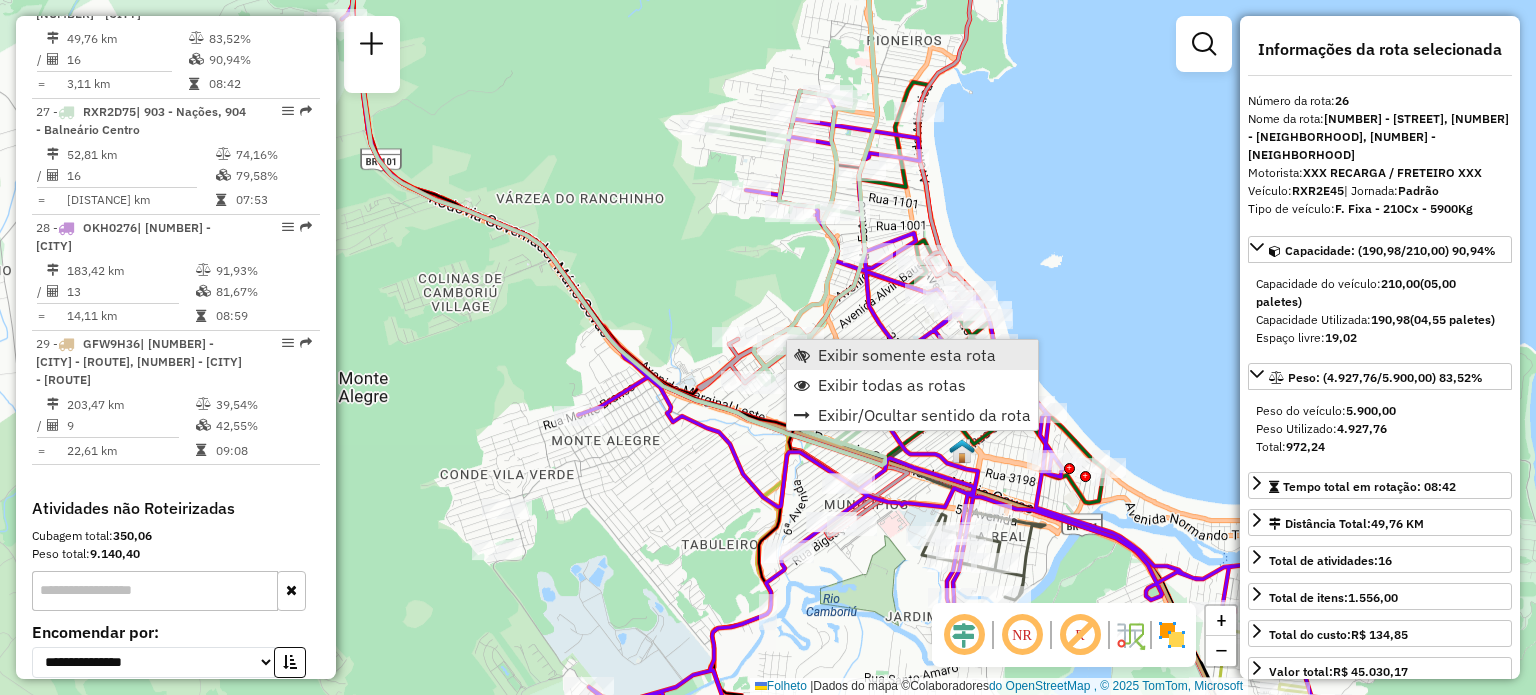 click on "Exibir somente esta rota" at bounding box center (907, 355) 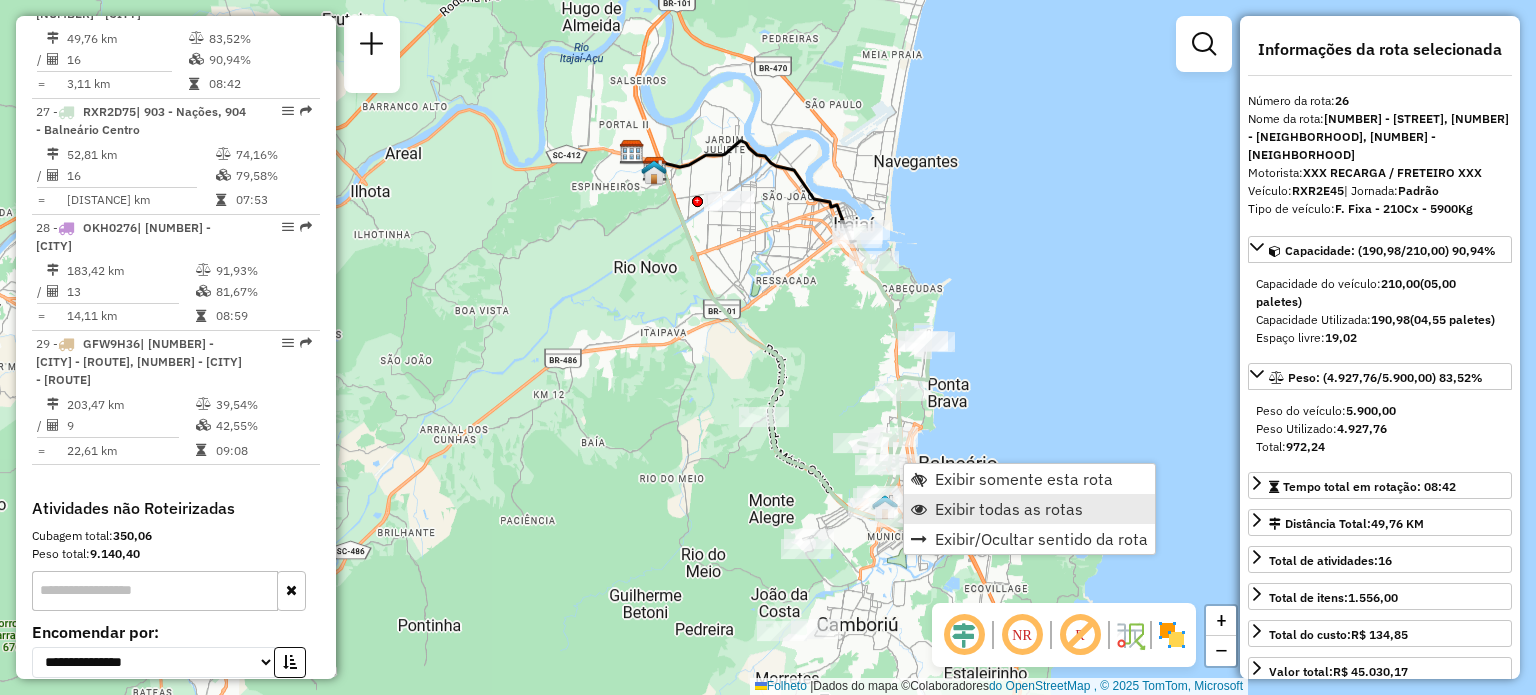 click on "Exibir todas as rotas" at bounding box center (1009, 509) 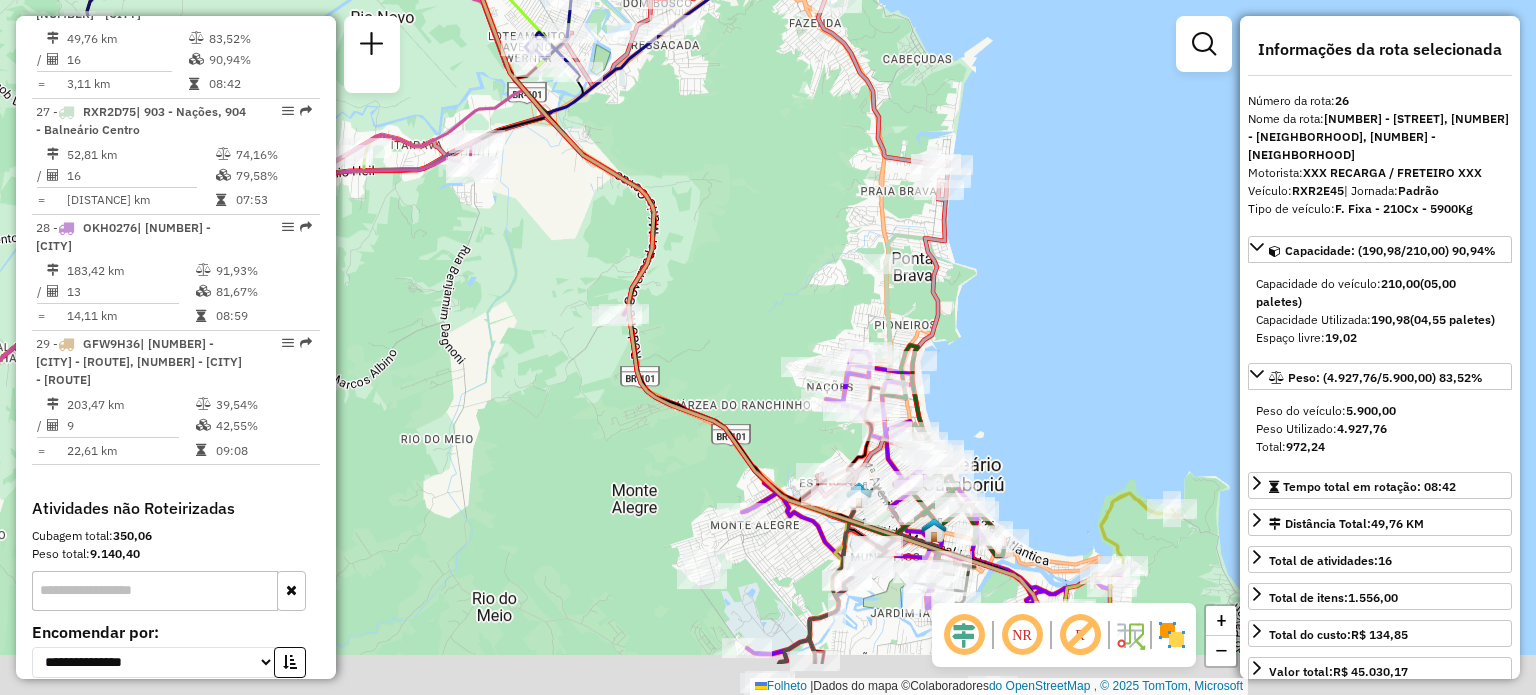 drag, startPoint x: 957, startPoint y: 423, endPoint x: 956, endPoint y: 357, distance: 66.007576 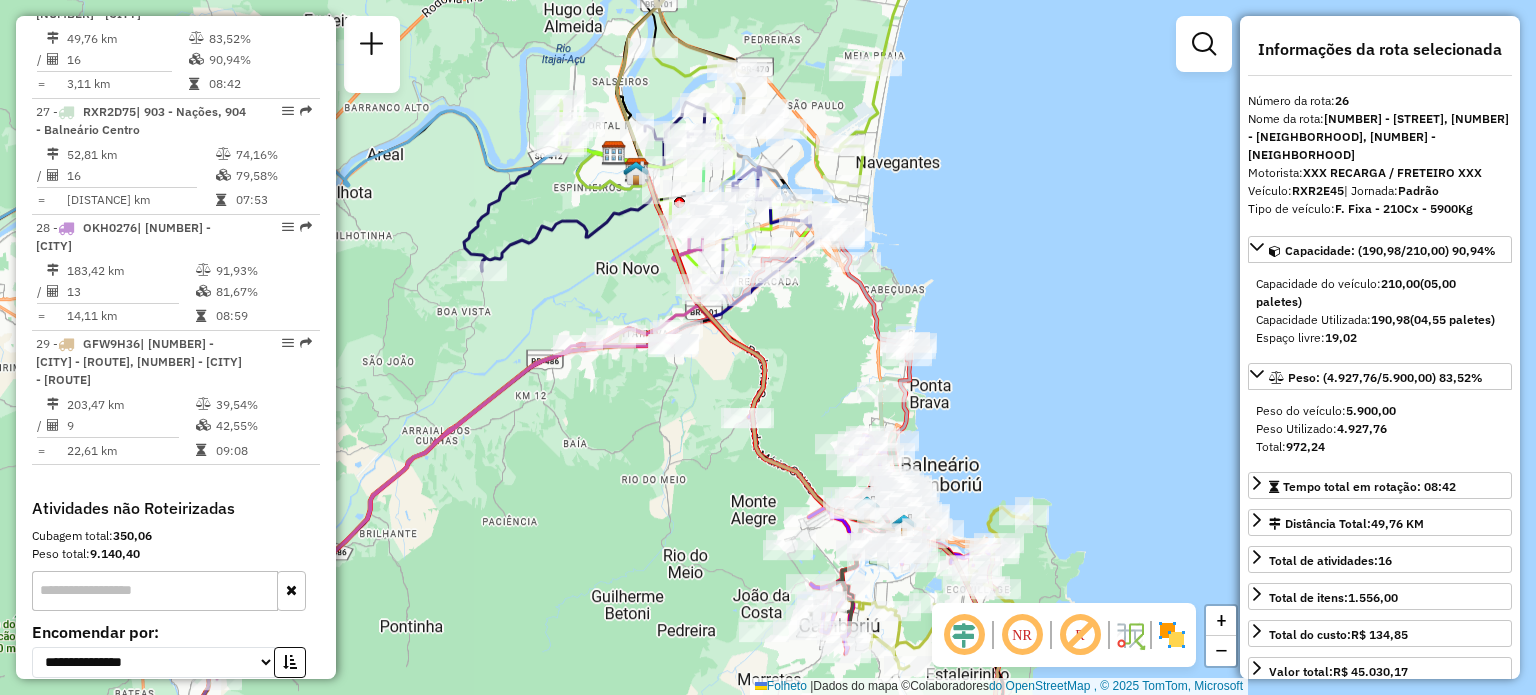 drag, startPoint x: 1008, startPoint y: 462, endPoint x: 964, endPoint y: 343, distance: 126.873955 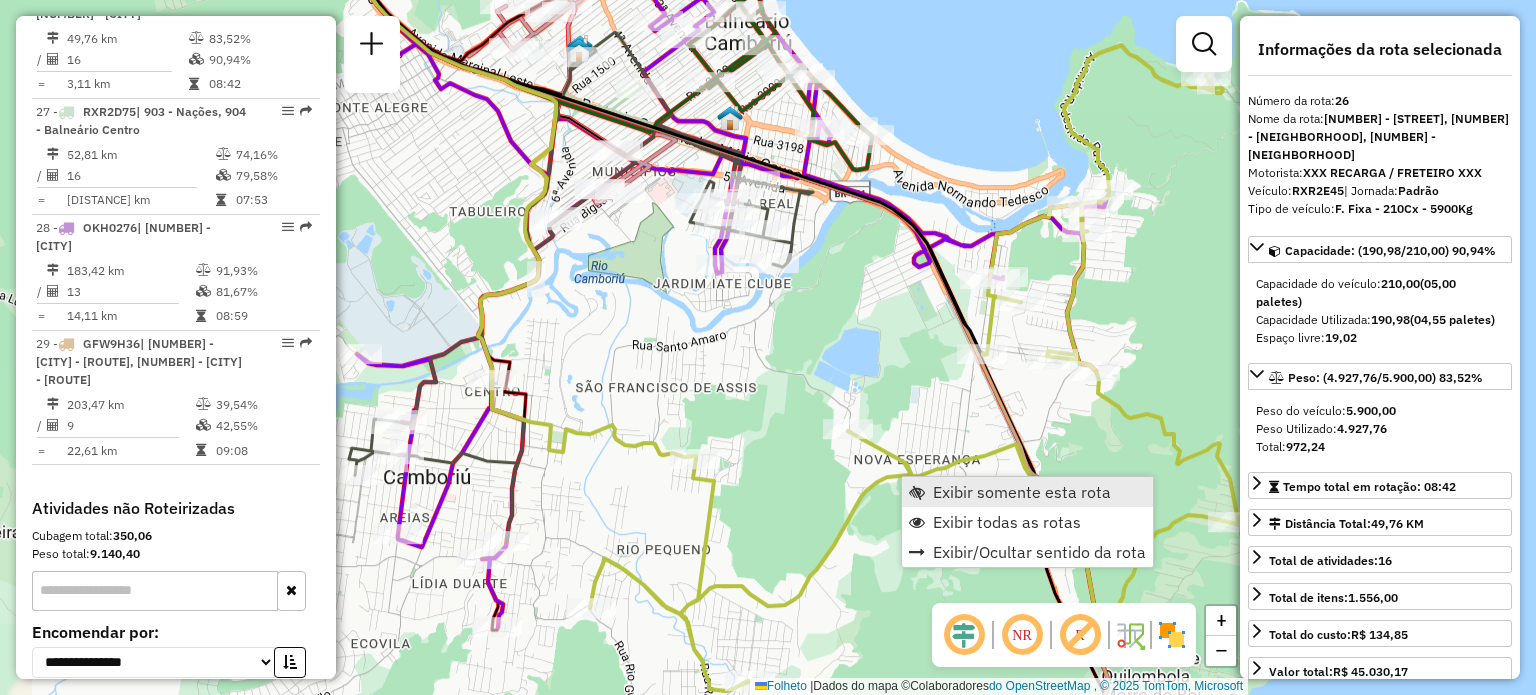 click on "Exibir somente esta rota" at bounding box center [1022, 492] 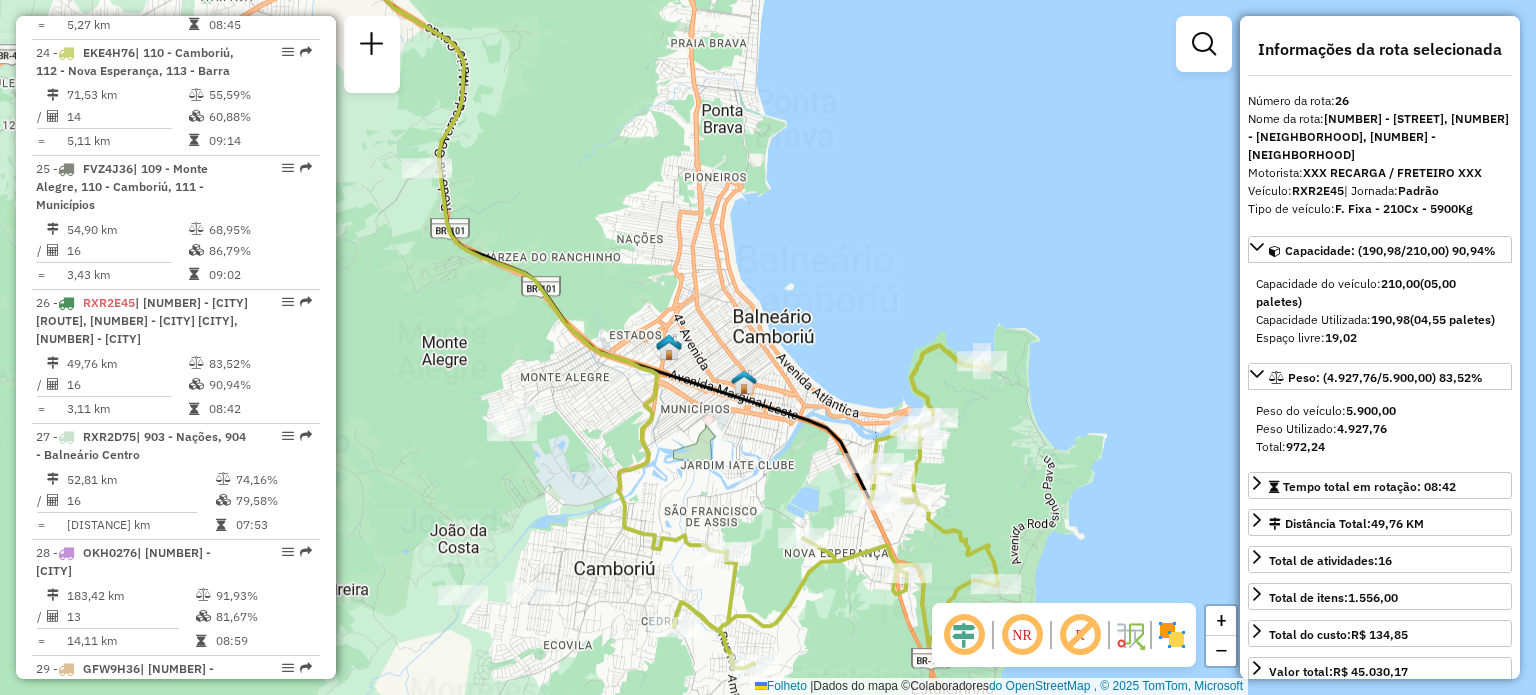 scroll, scrollTop: 3780, scrollLeft: 0, axis: vertical 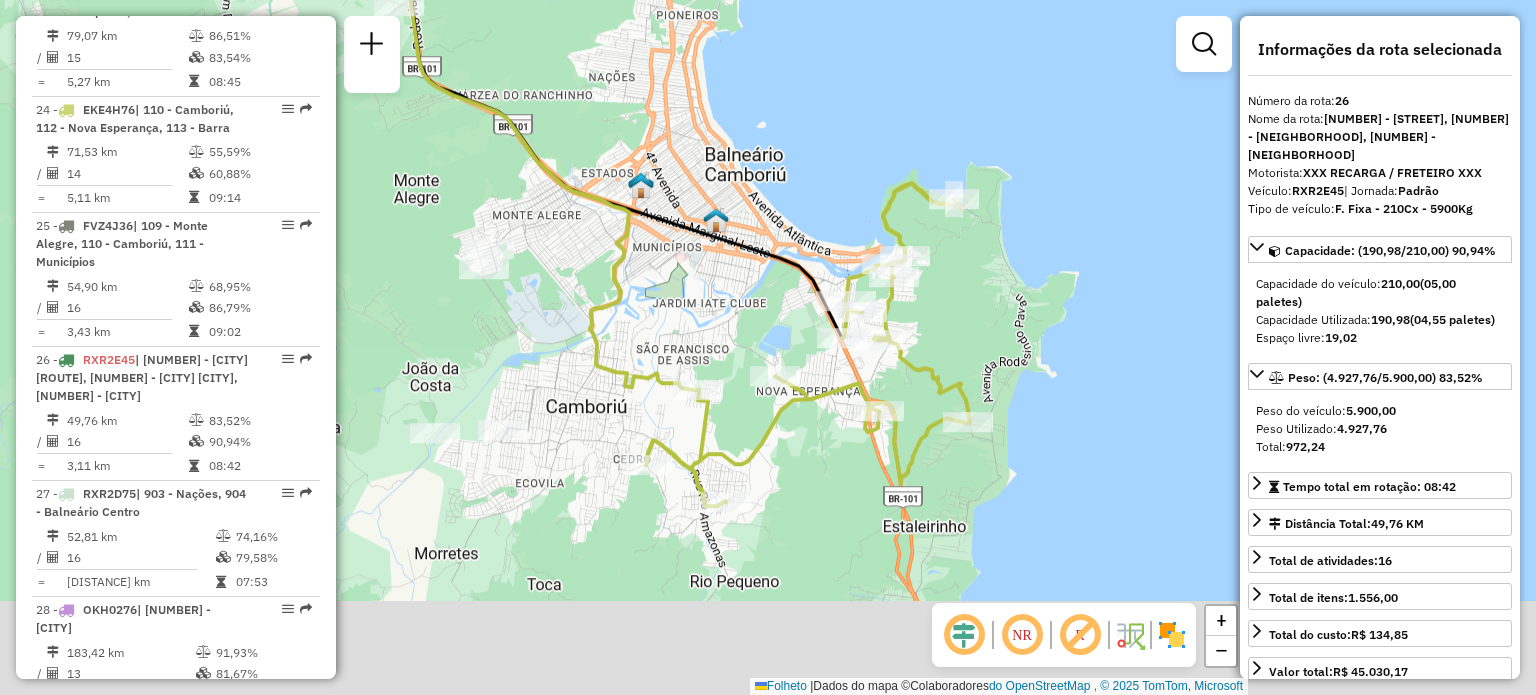 drag, startPoint x: 928, startPoint y: 526, endPoint x: 900, endPoint y: 364, distance: 164.40195 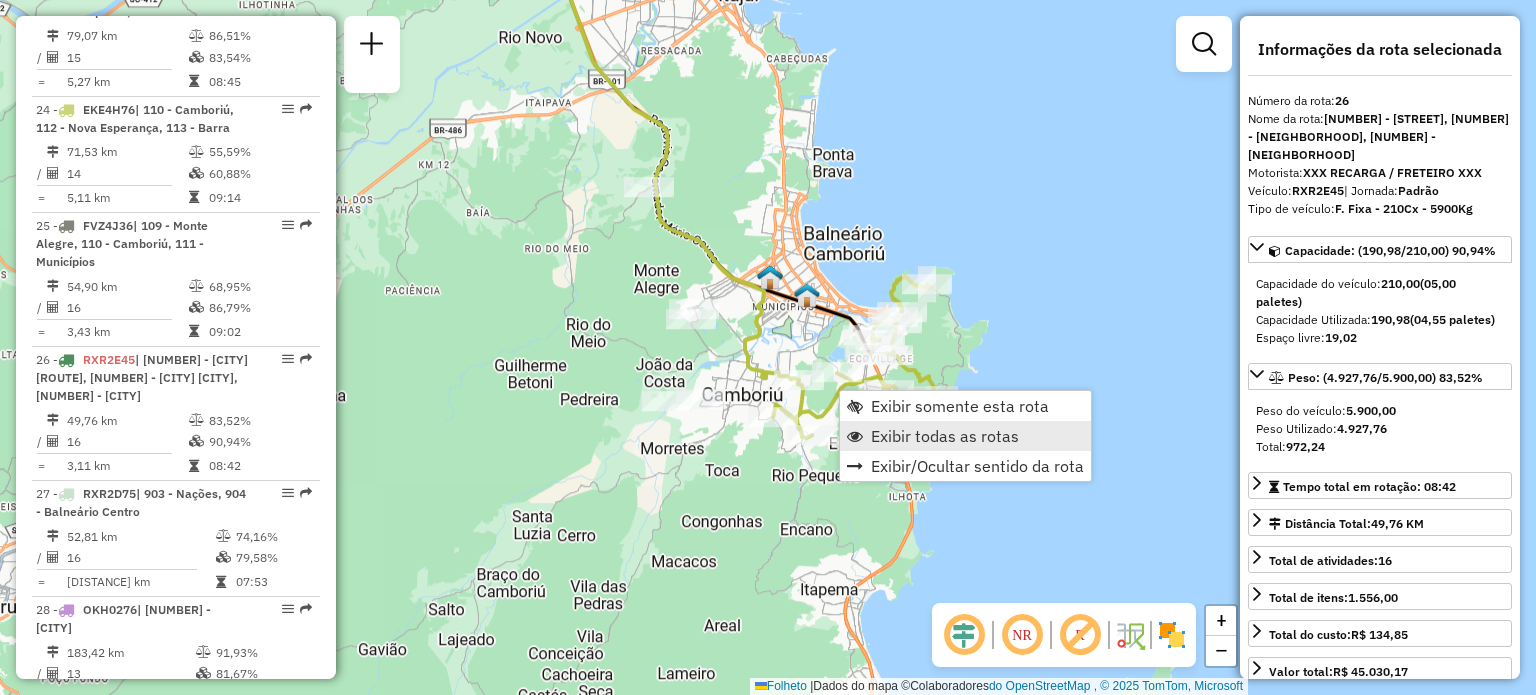 click on "Exibir todas as rotas" at bounding box center [945, 436] 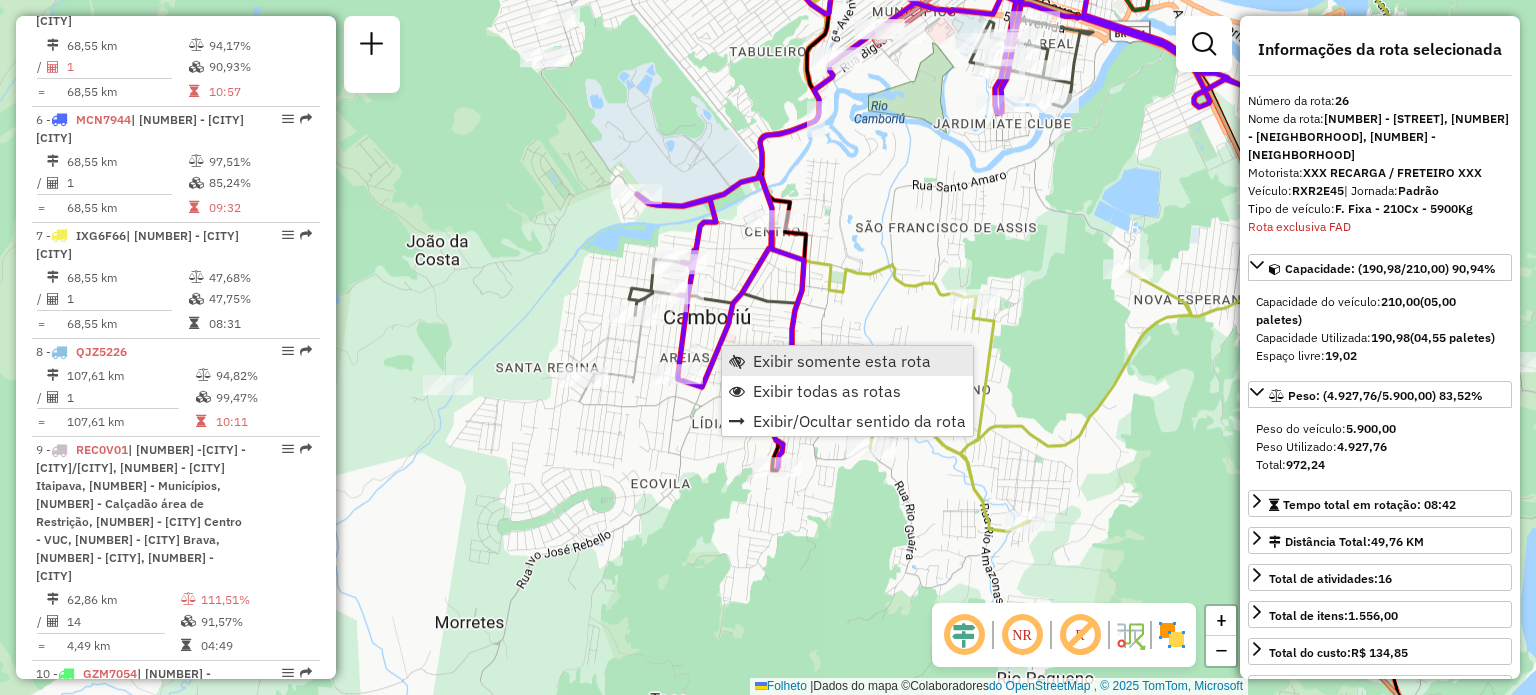 scroll, scrollTop: 928, scrollLeft: 0, axis: vertical 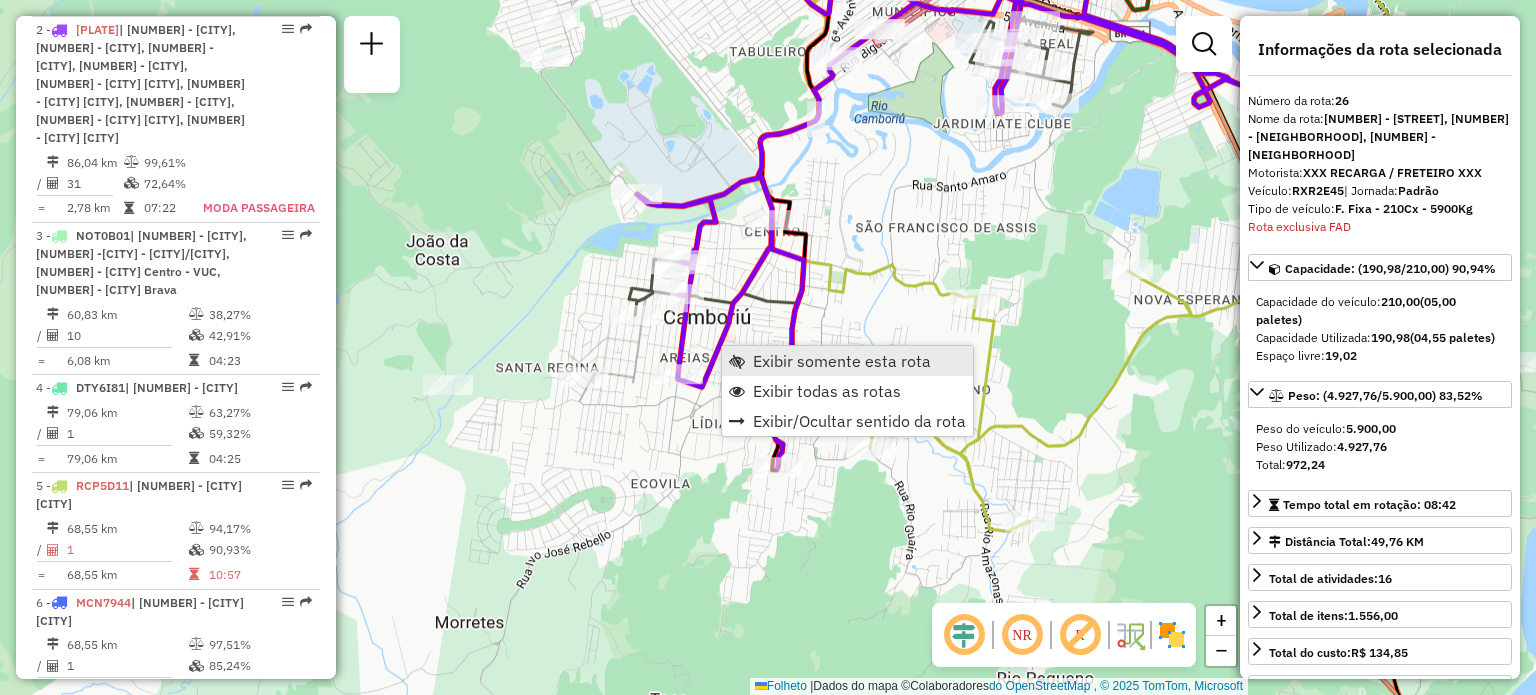 click on "Exibir somente esta rota" at bounding box center (842, 361) 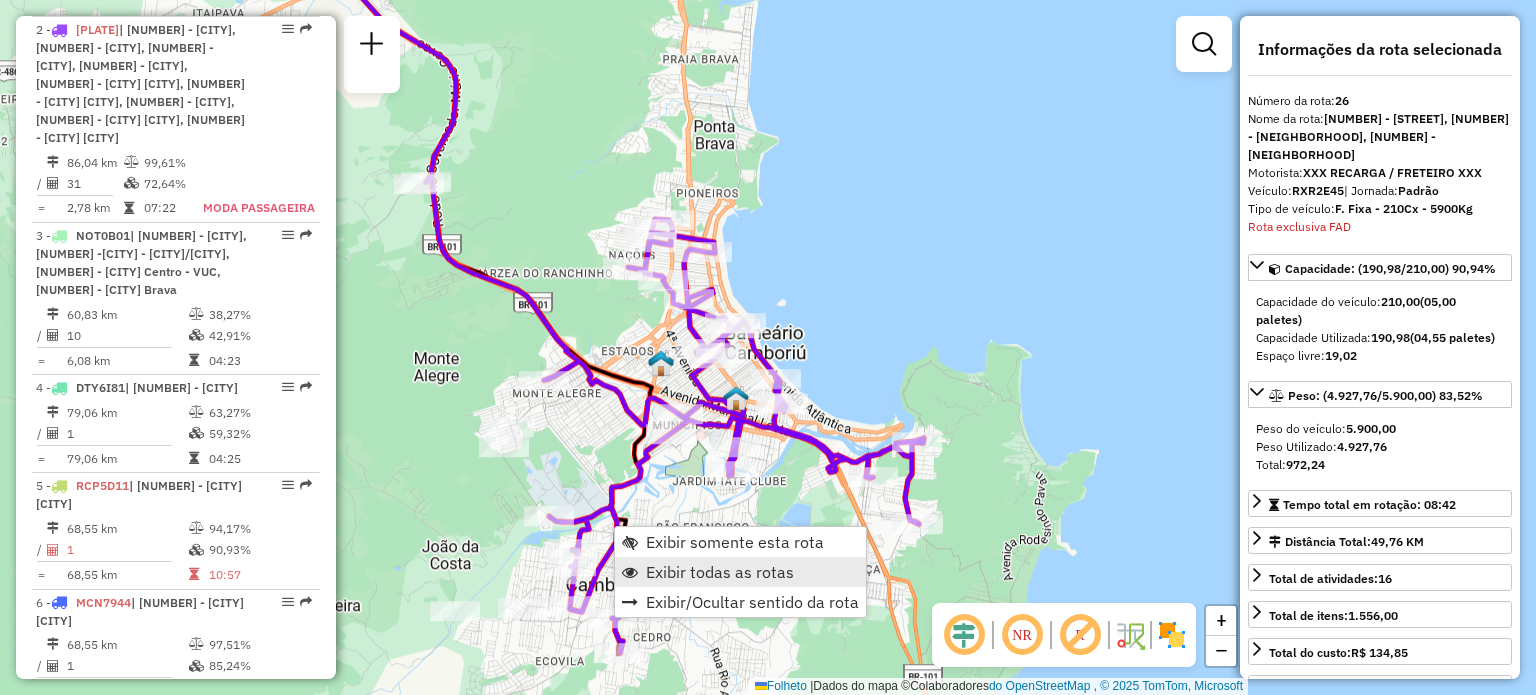 click on "Exibir todas as rotas" at bounding box center (720, 572) 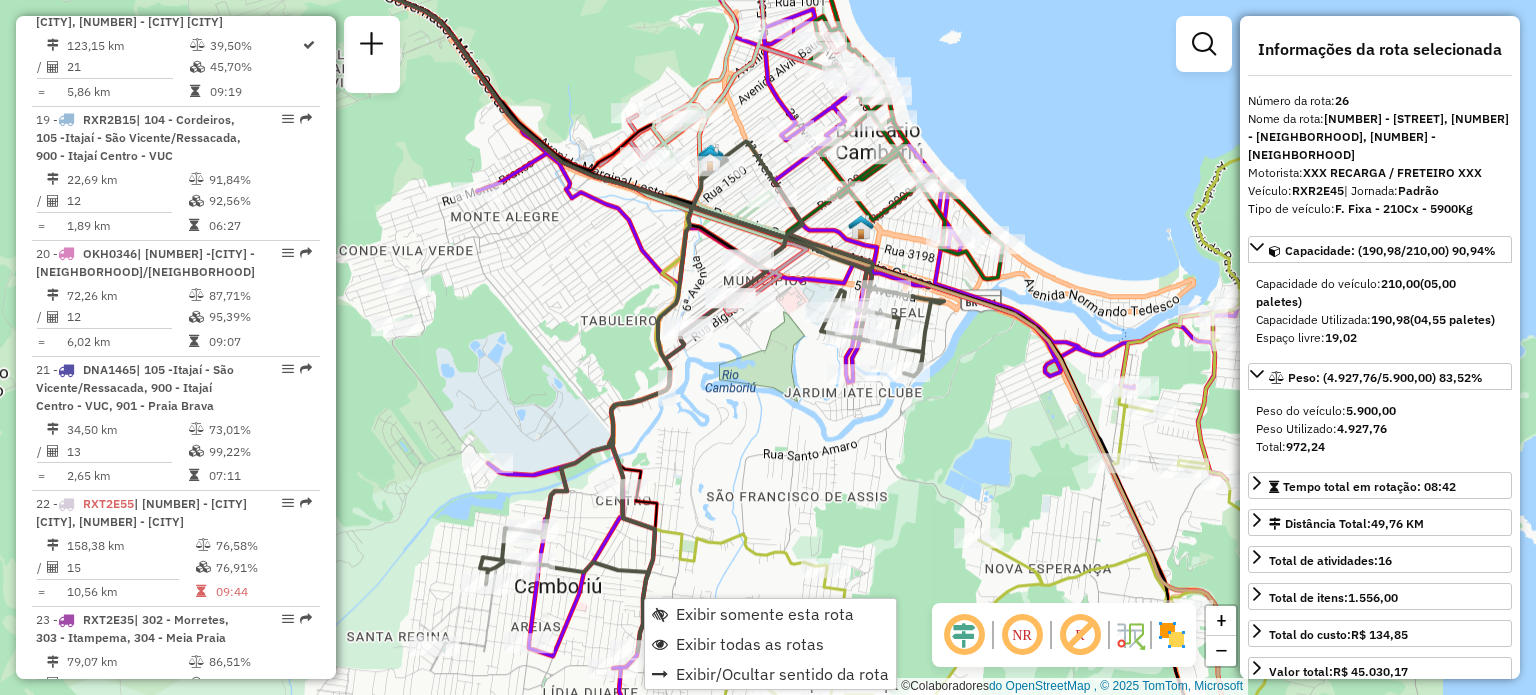 scroll, scrollTop: 3896, scrollLeft: 0, axis: vertical 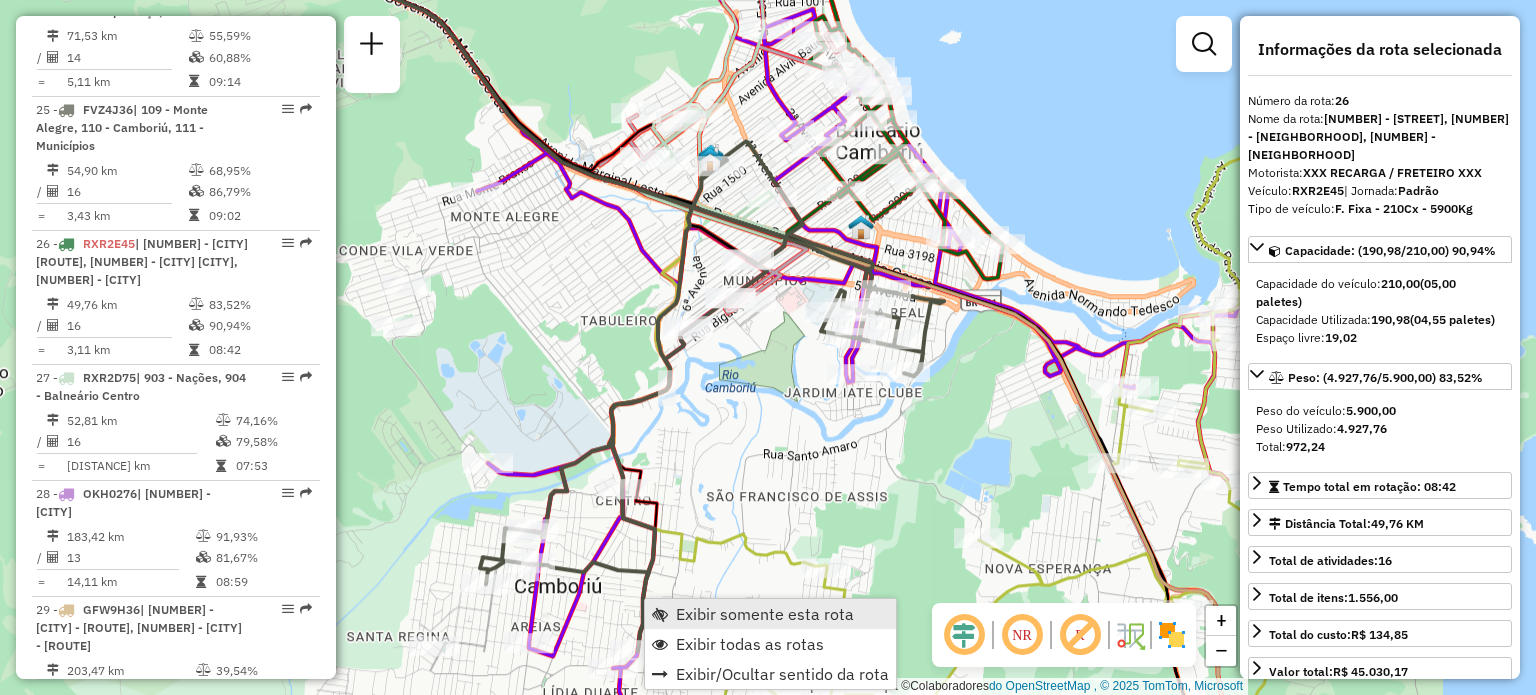 click on "Exibir somente esta rota" at bounding box center (765, 614) 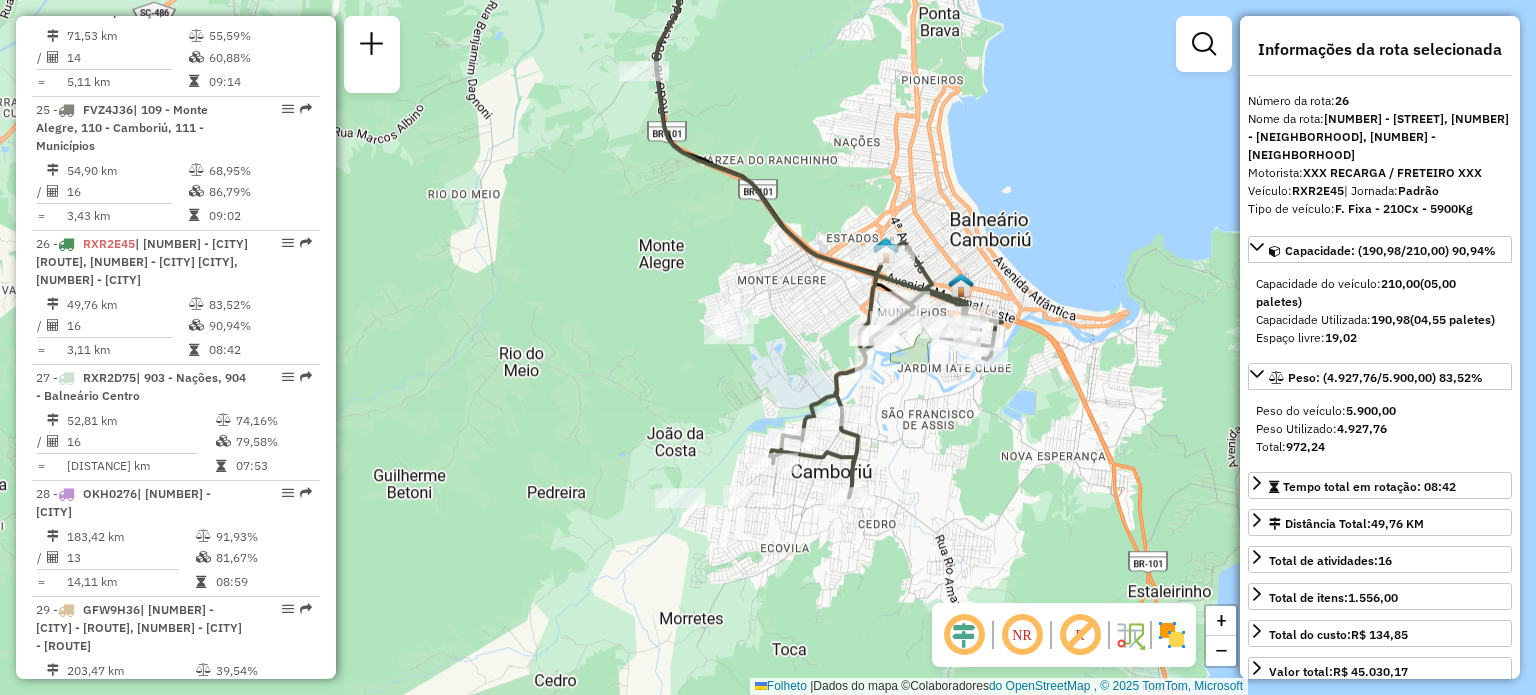 drag, startPoint x: 1156, startPoint y: 480, endPoint x: 952, endPoint y: 459, distance: 205.07803 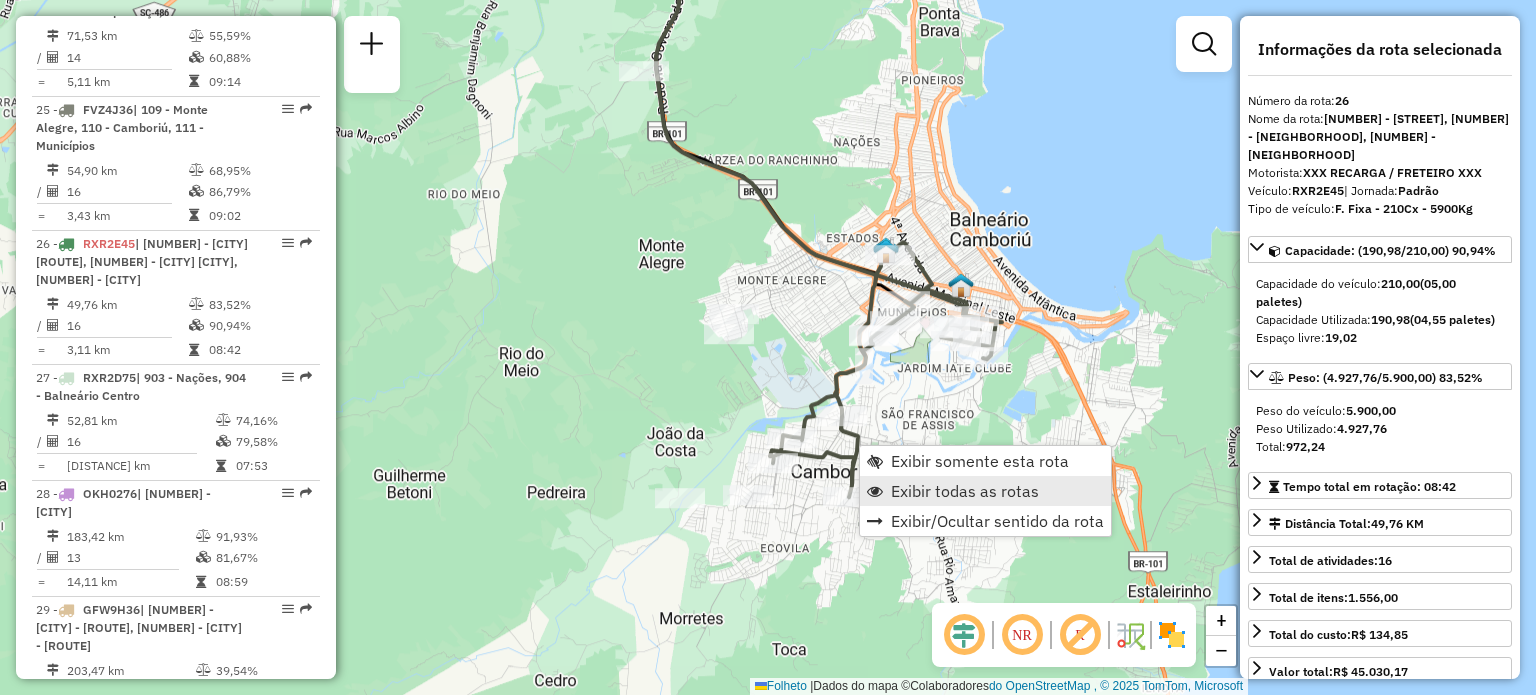 click on "Exibir todas as rotas" at bounding box center [965, 491] 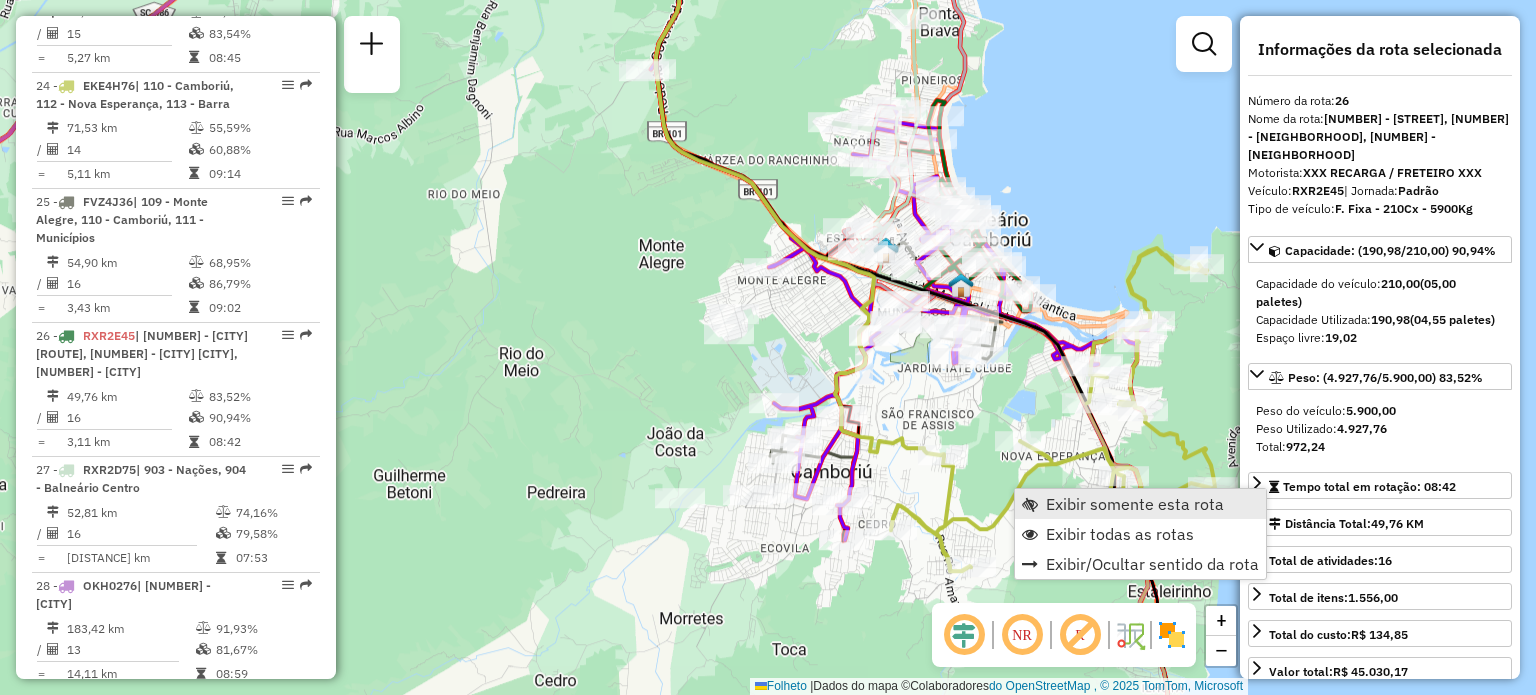 scroll, scrollTop: 3780, scrollLeft: 0, axis: vertical 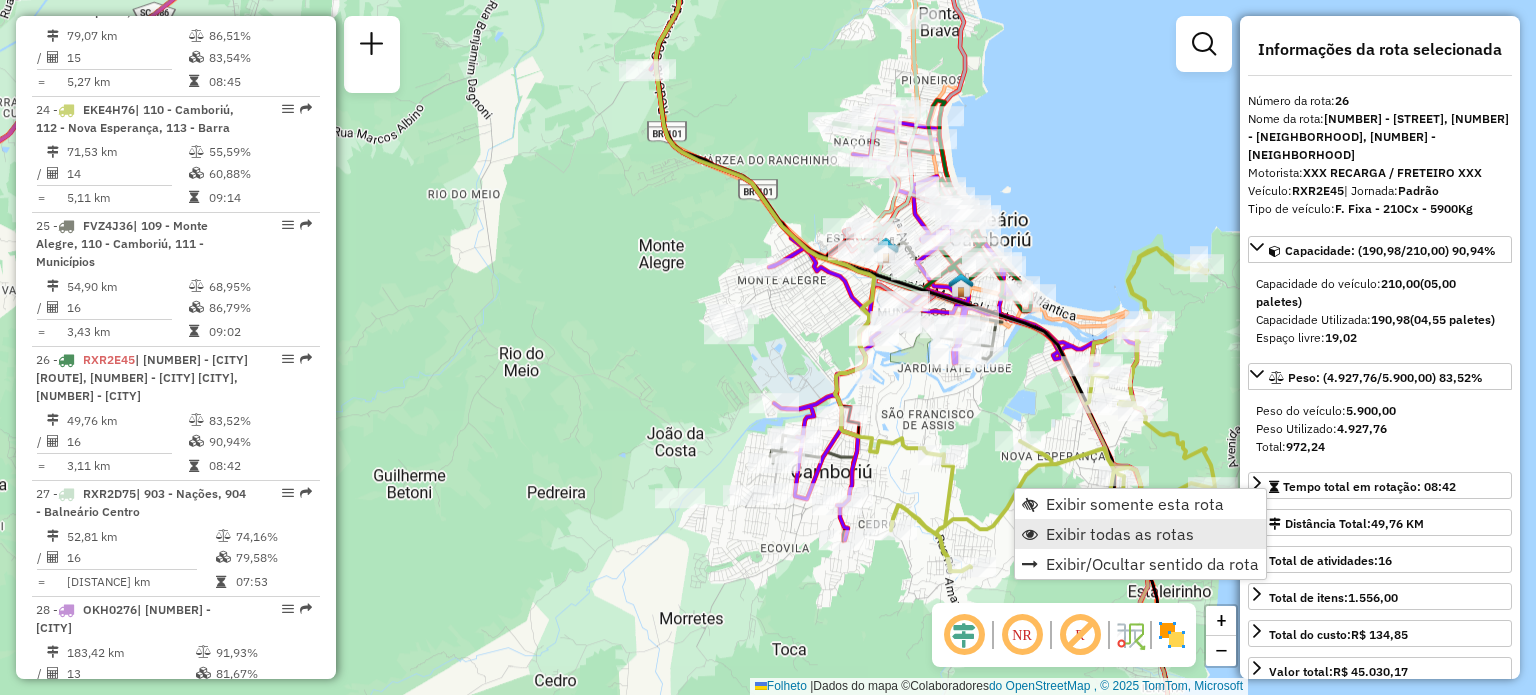 click on "Exibir todas as rotas" at bounding box center [1120, 534] 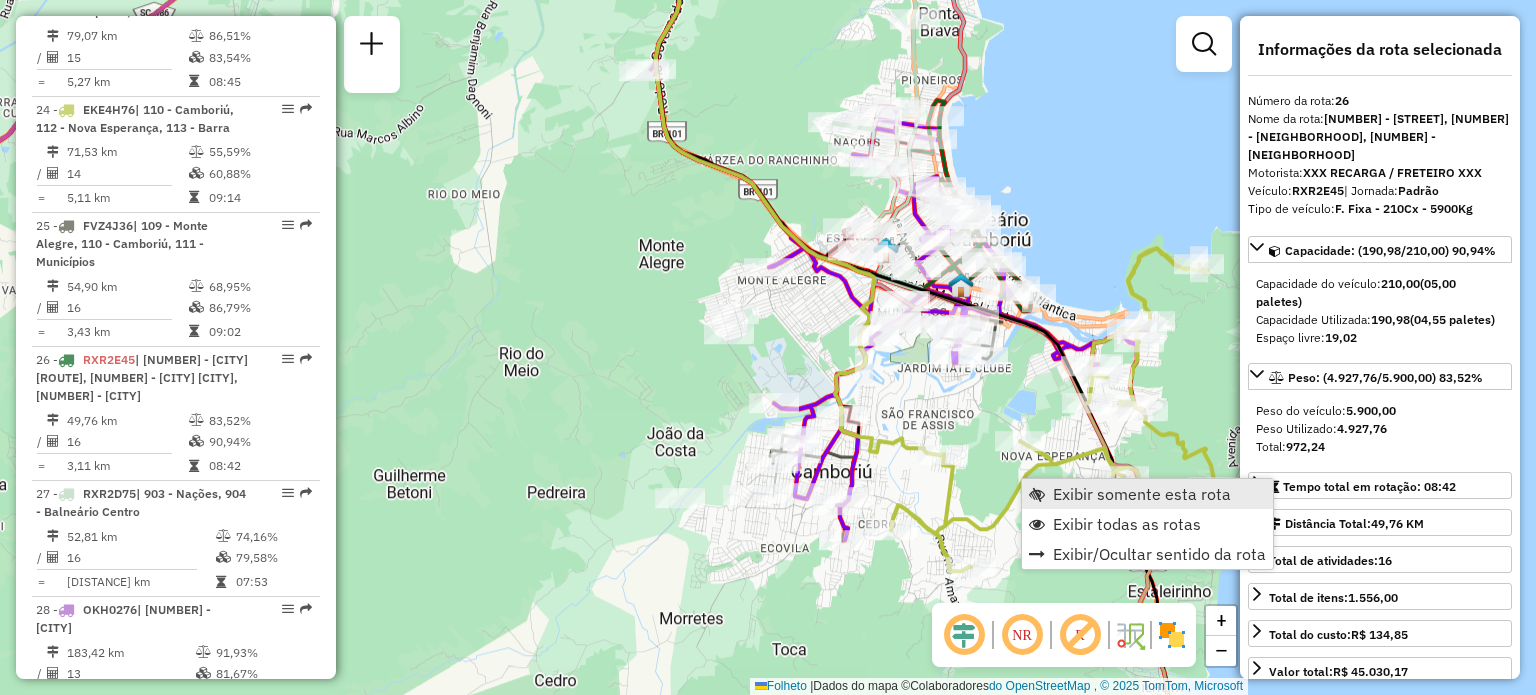 click on "Exibir somente esta rota" at bounding box center (1142, 494) 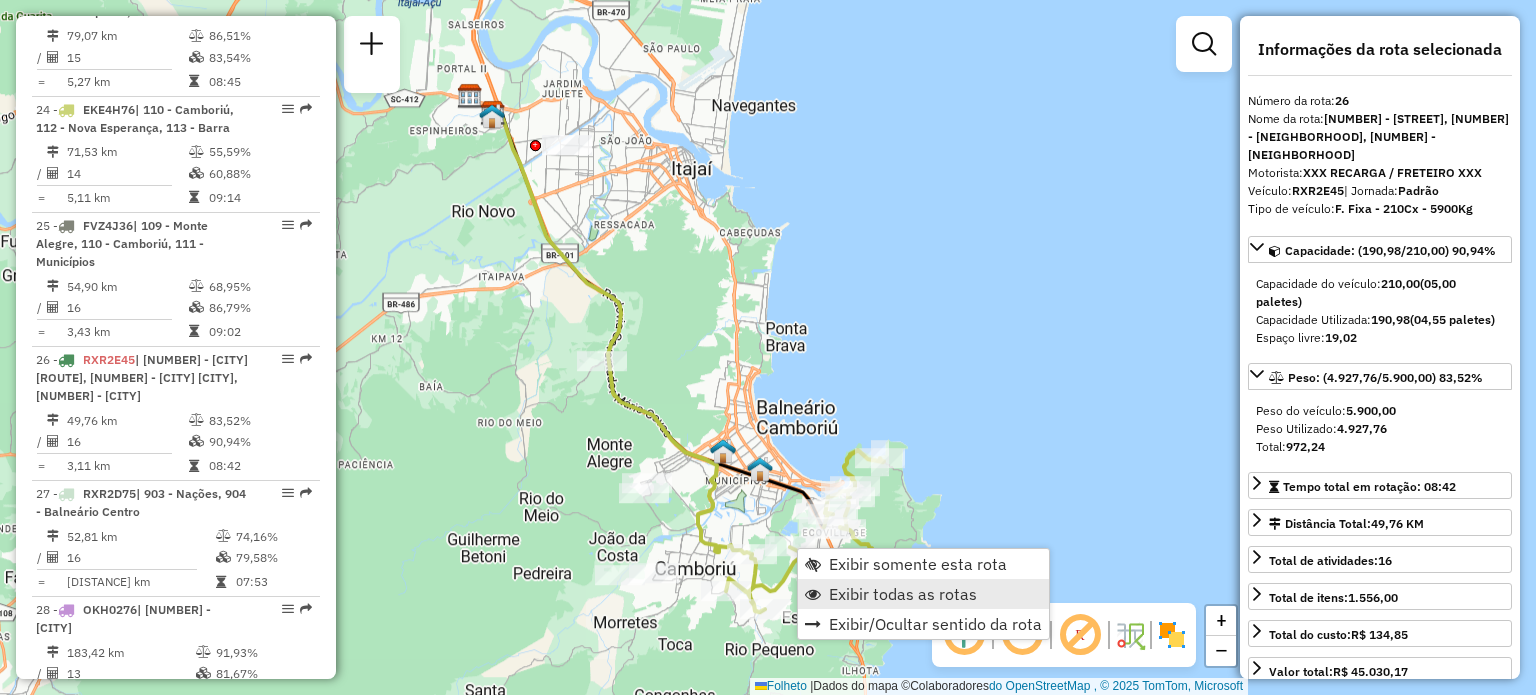 click on "Exibir todas as rotas" at bounding box center (903, 594) 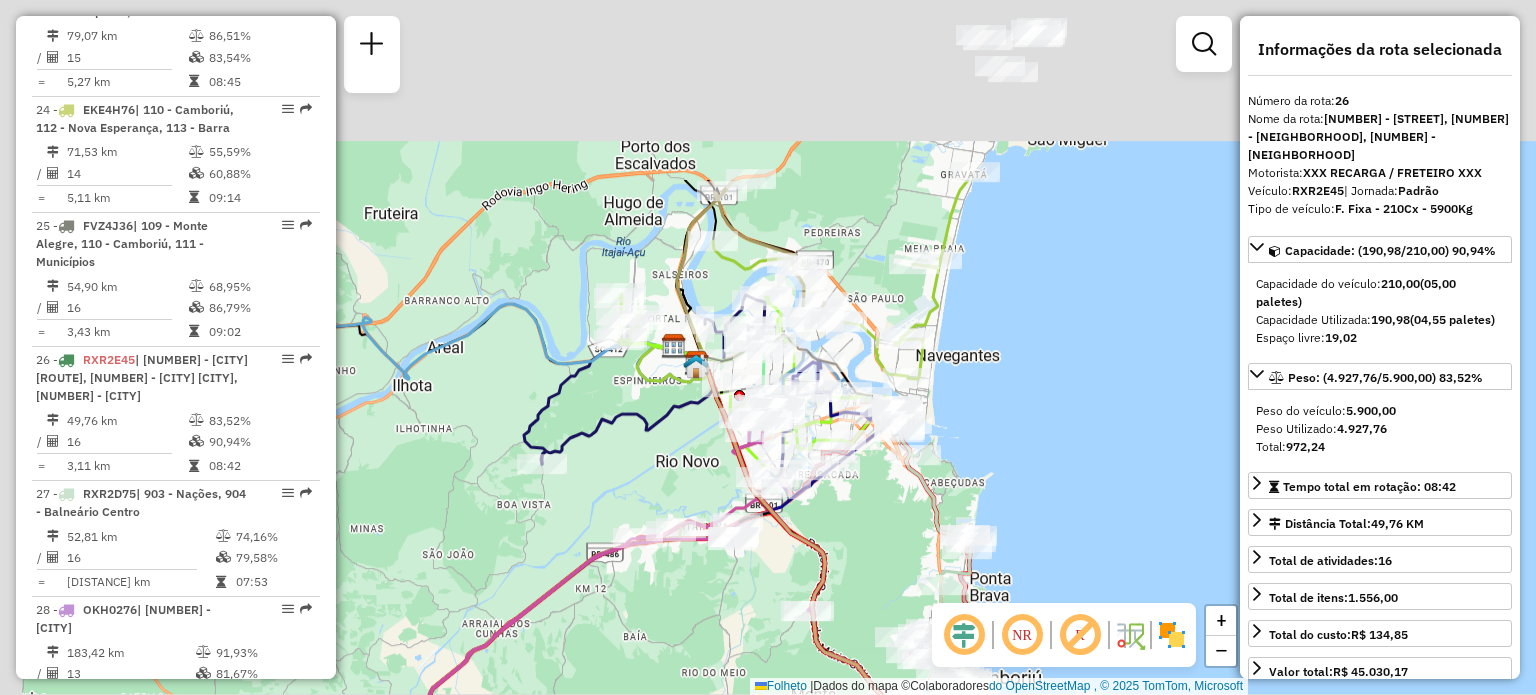 drag, startPoint x: 649, startPoint y: 283, endPoint x: 857, endPoint y: 536, distance: 327.52557 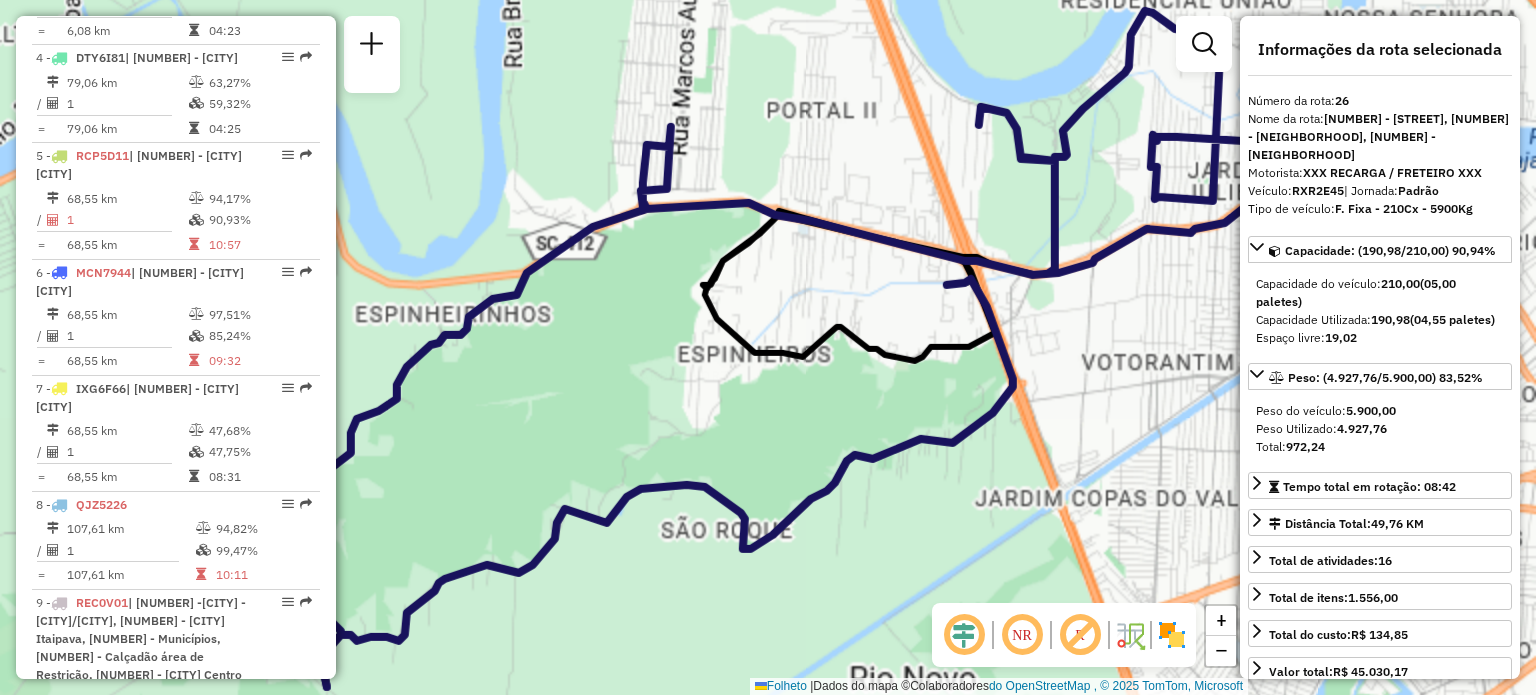 scroll, scrollTop: 812, scrollLeft: 0, axis: vertical 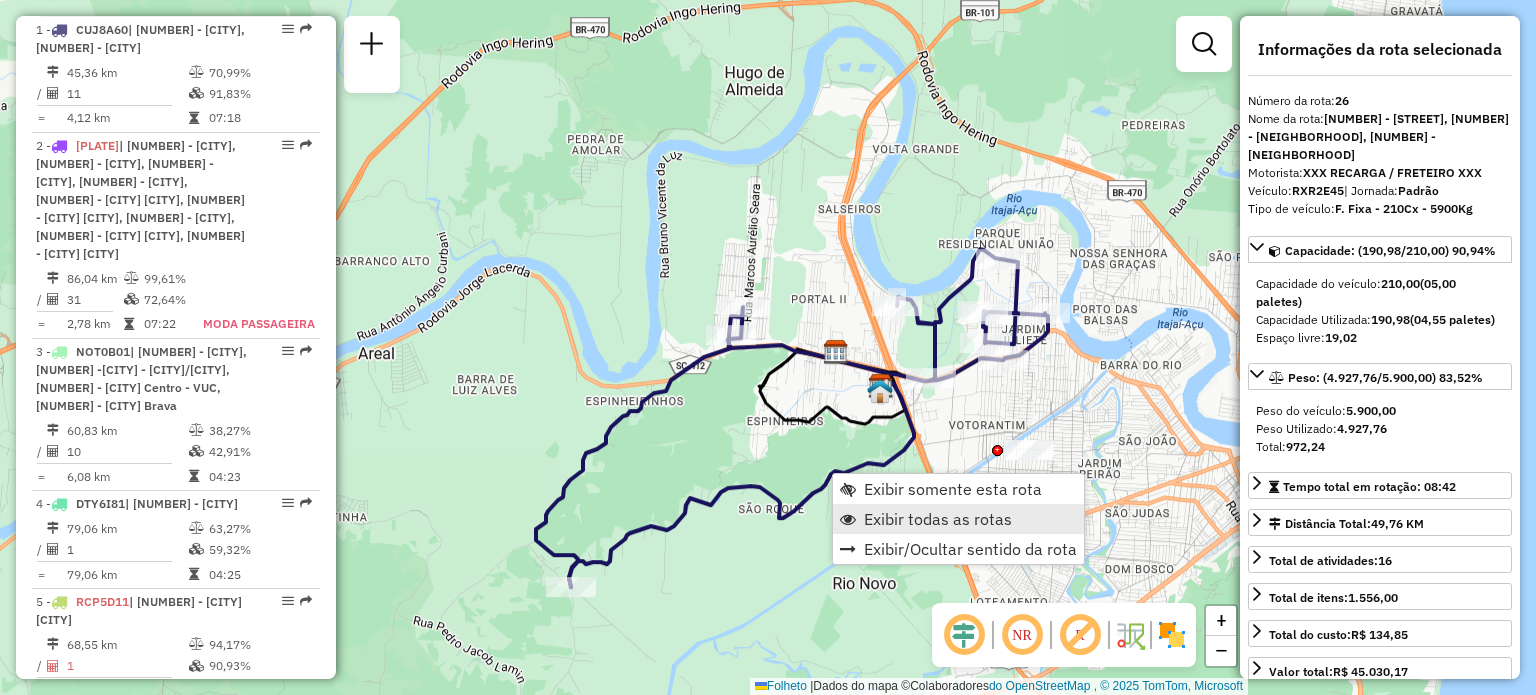 click on "Exibir todas as rotas" at bounding box center (938, 519) 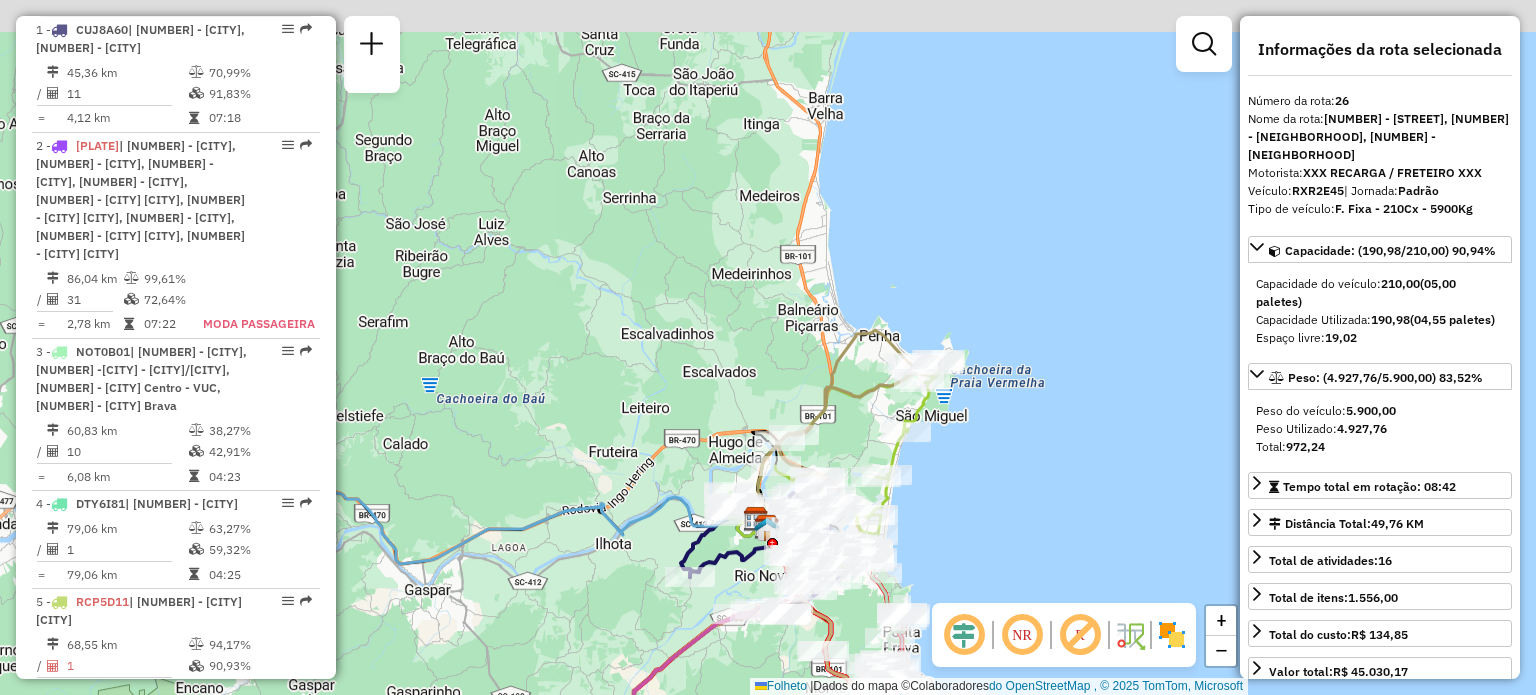 drag, startPoint x: 853, startPoint y: 246, endPoint x: 757, endPoint y: 496, distance: 267.79843 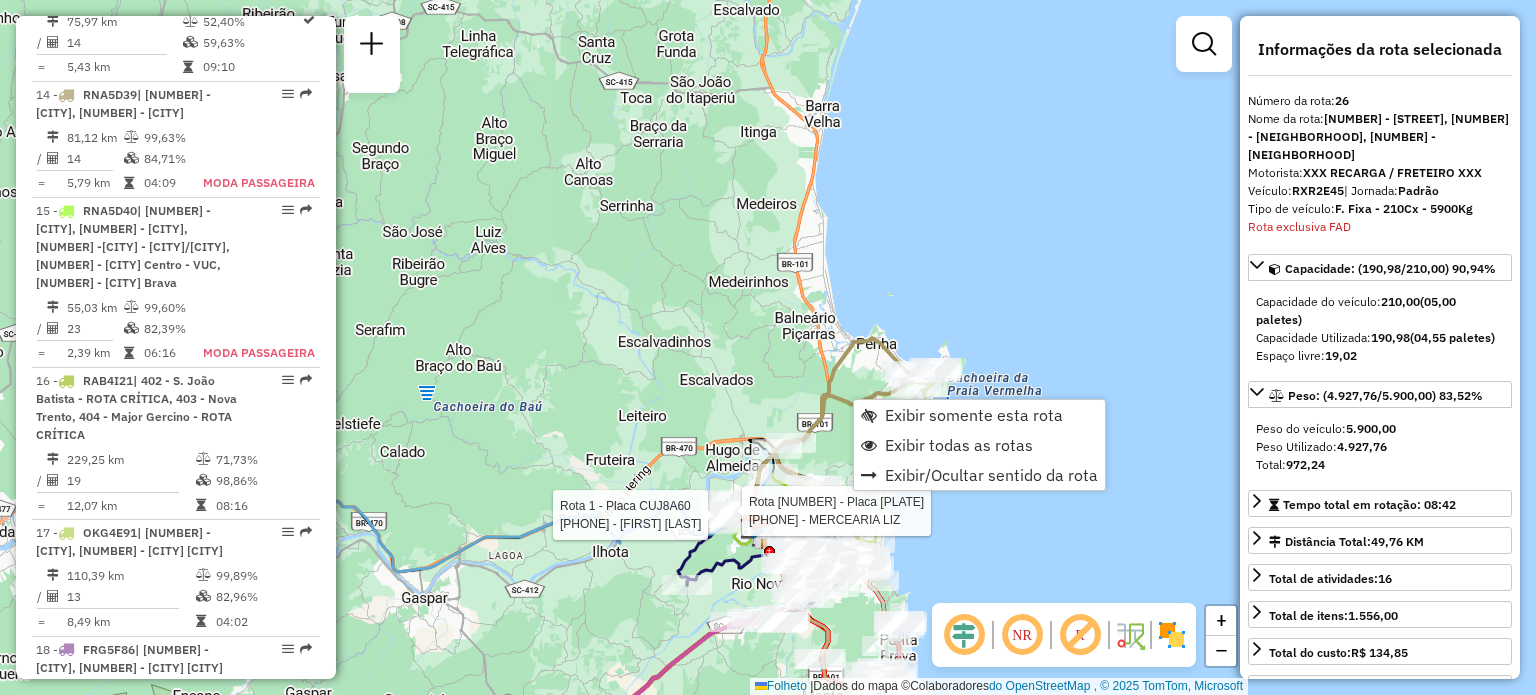 scroll, scrollTop: 2504, scrollLeft: 0, axis: vertical 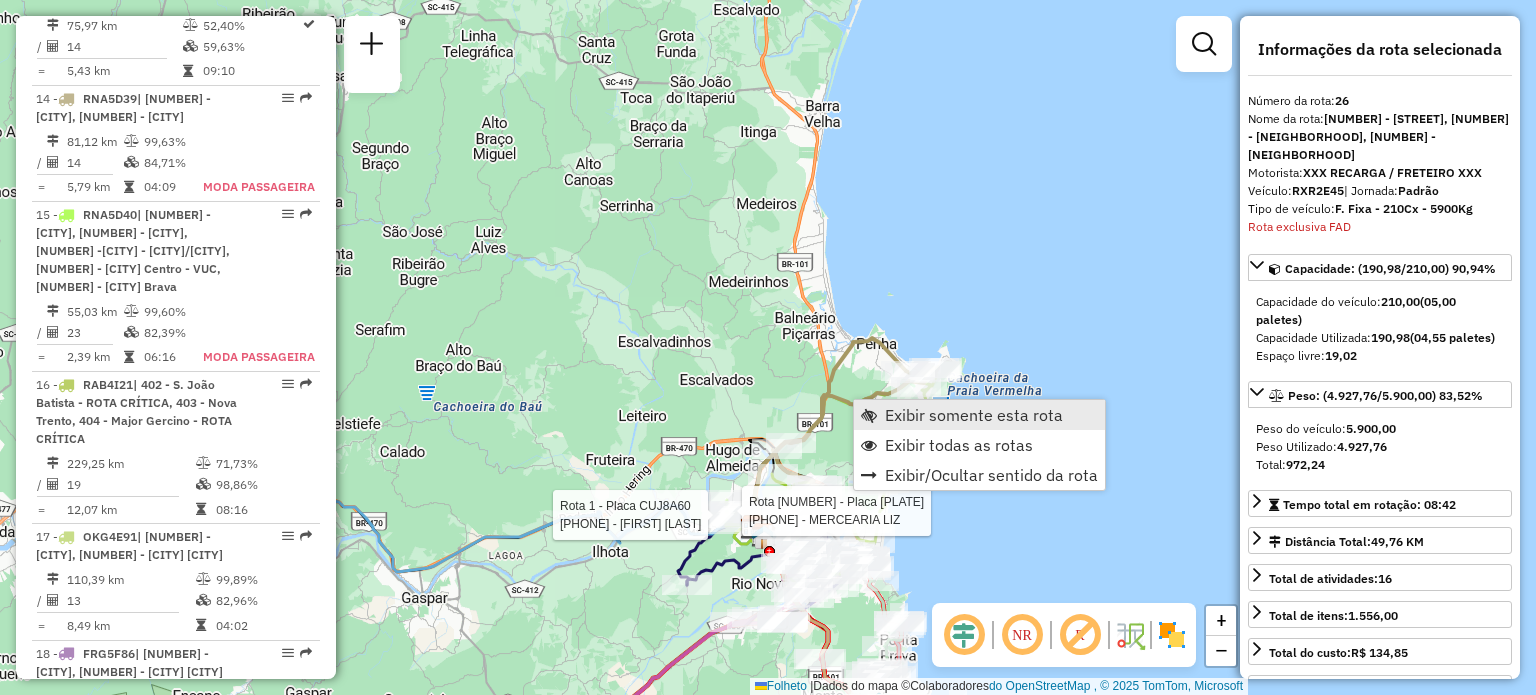 click on "Exibir somente esta rota" at bounding box center [974, 415] 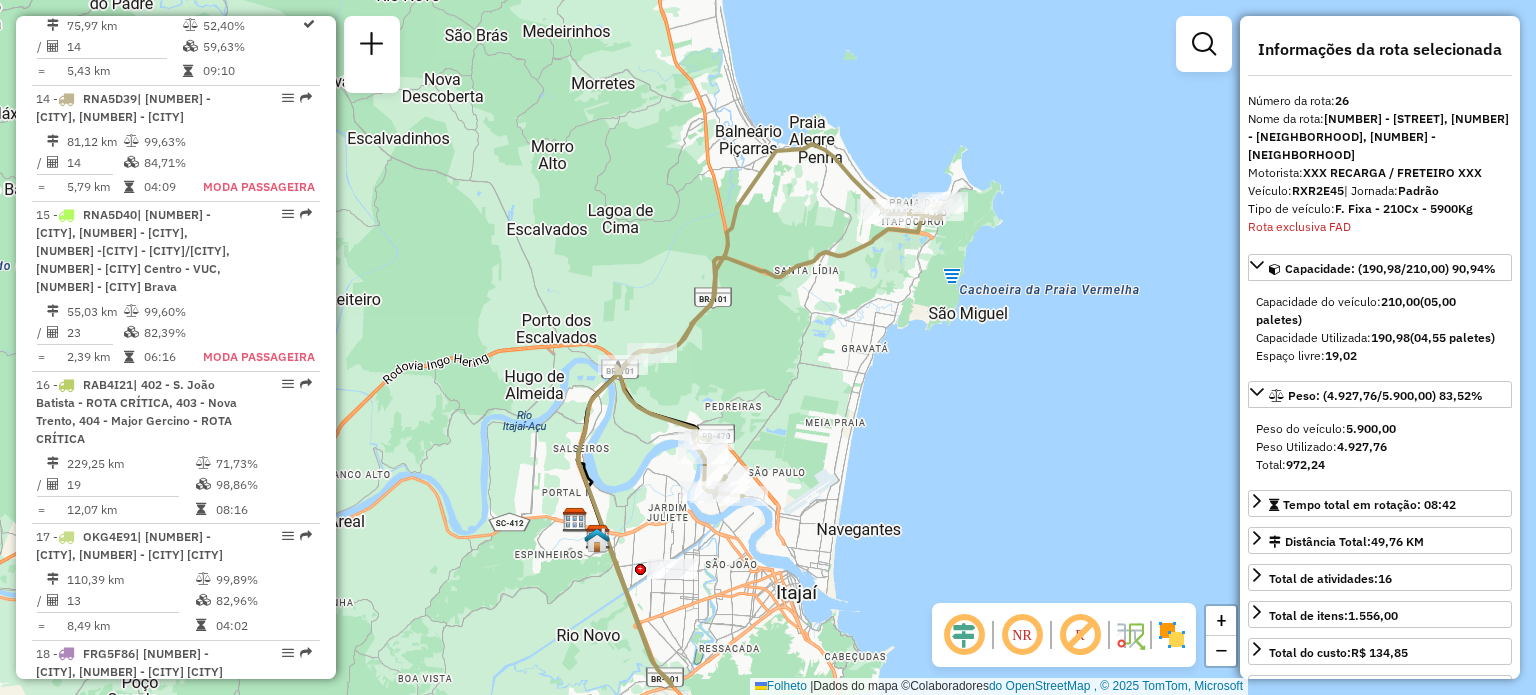 drag, startPoint x: 769, startPoint y: 328, endPoint x: 762, endPoint y: 395, distance: 67.36468 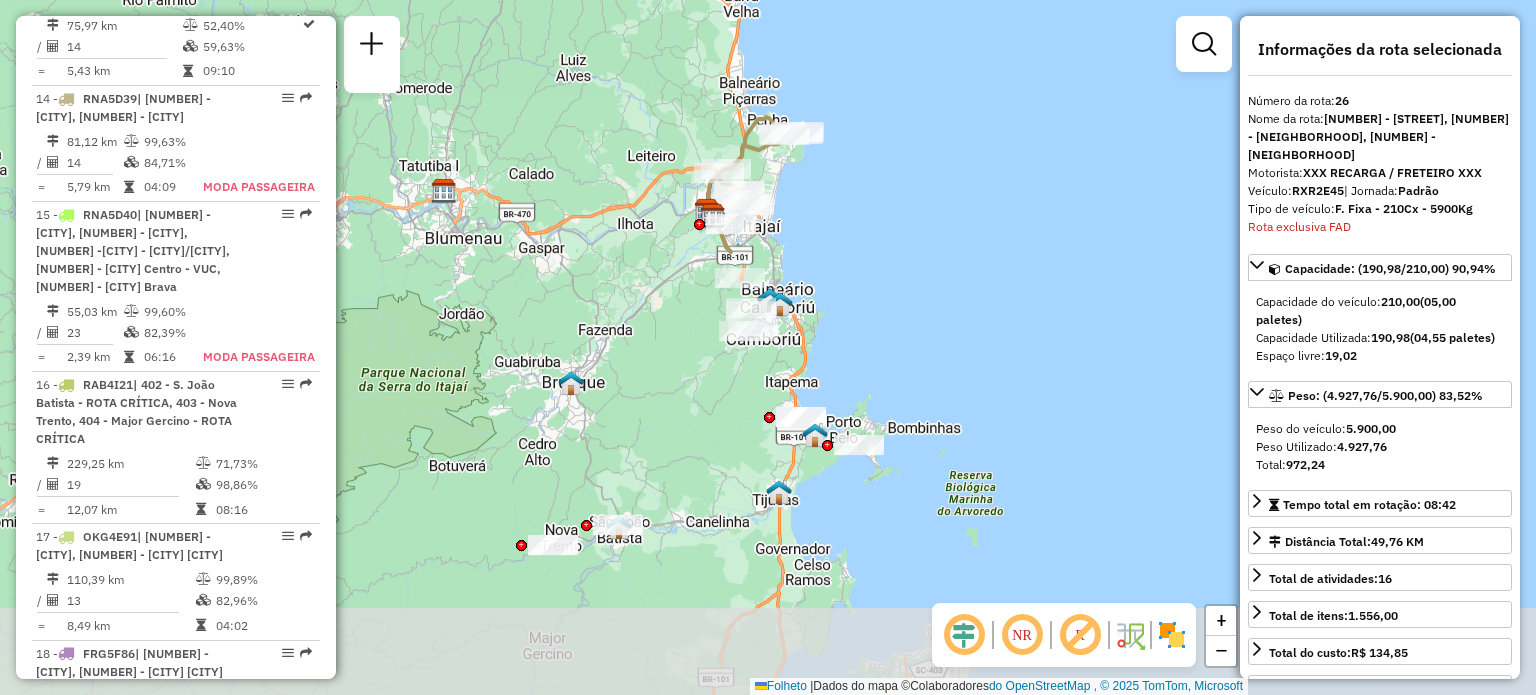 drag, startPoint x: 878, startPoint y: 349, endPoint x: 886, endPoint y: 275, distance: 74.431175 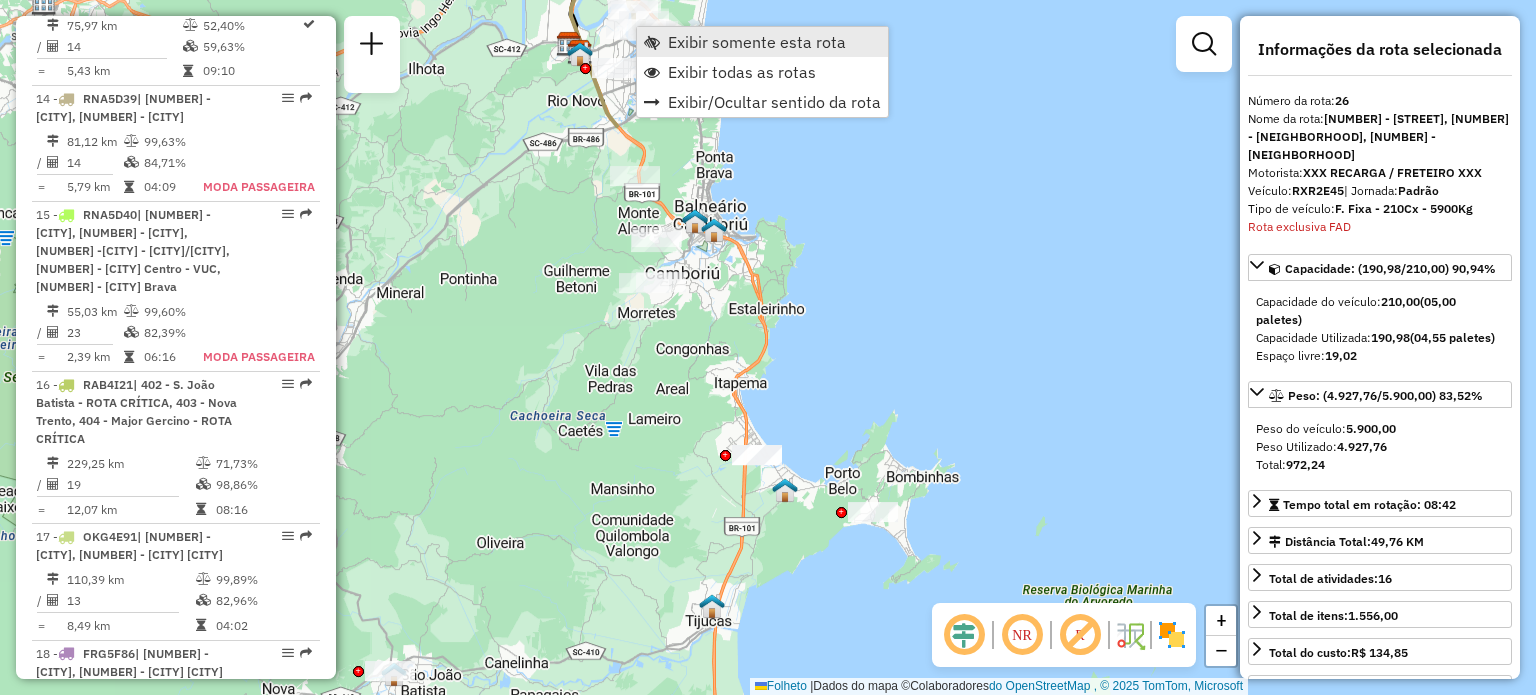 click on "Exibir somente esta rota" at bounding box center [757, 42] 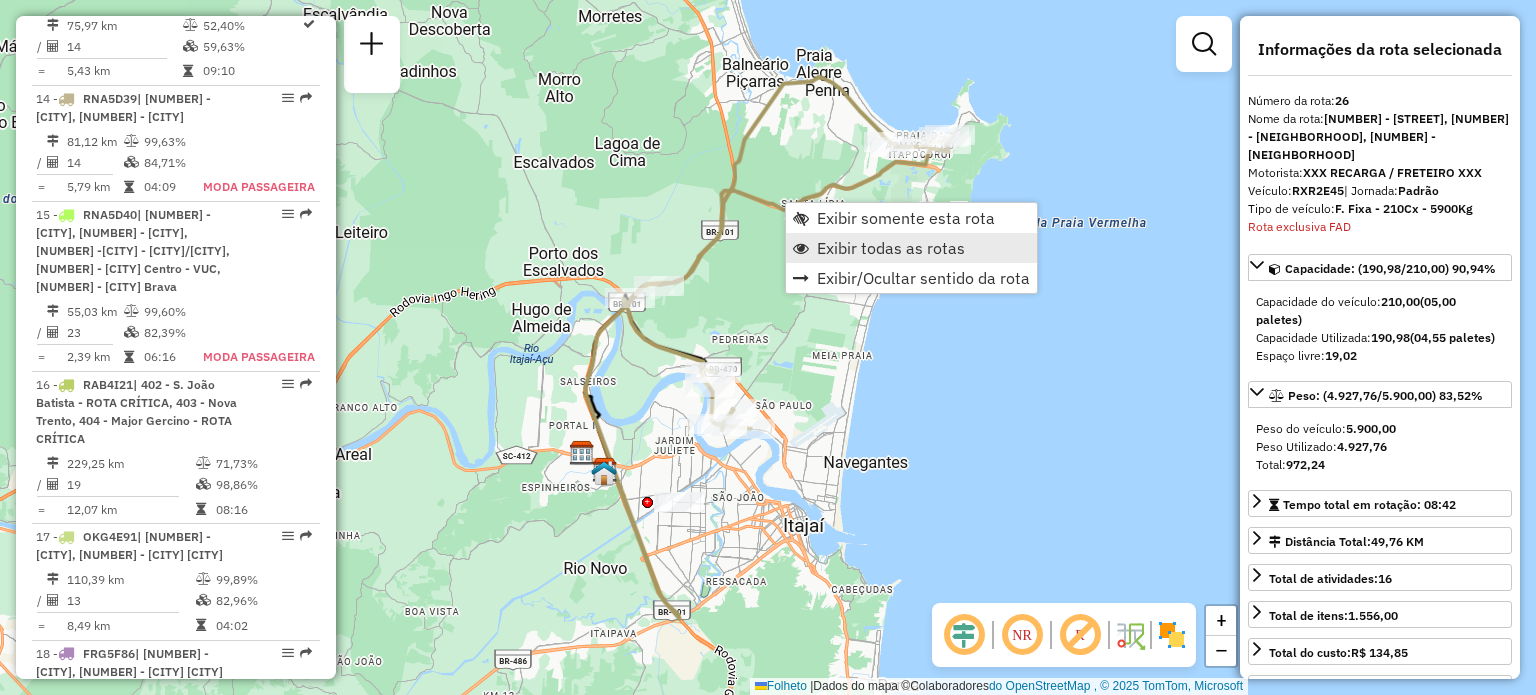 click on "Exibir todas as rotas" at bounding box center (911, 248) 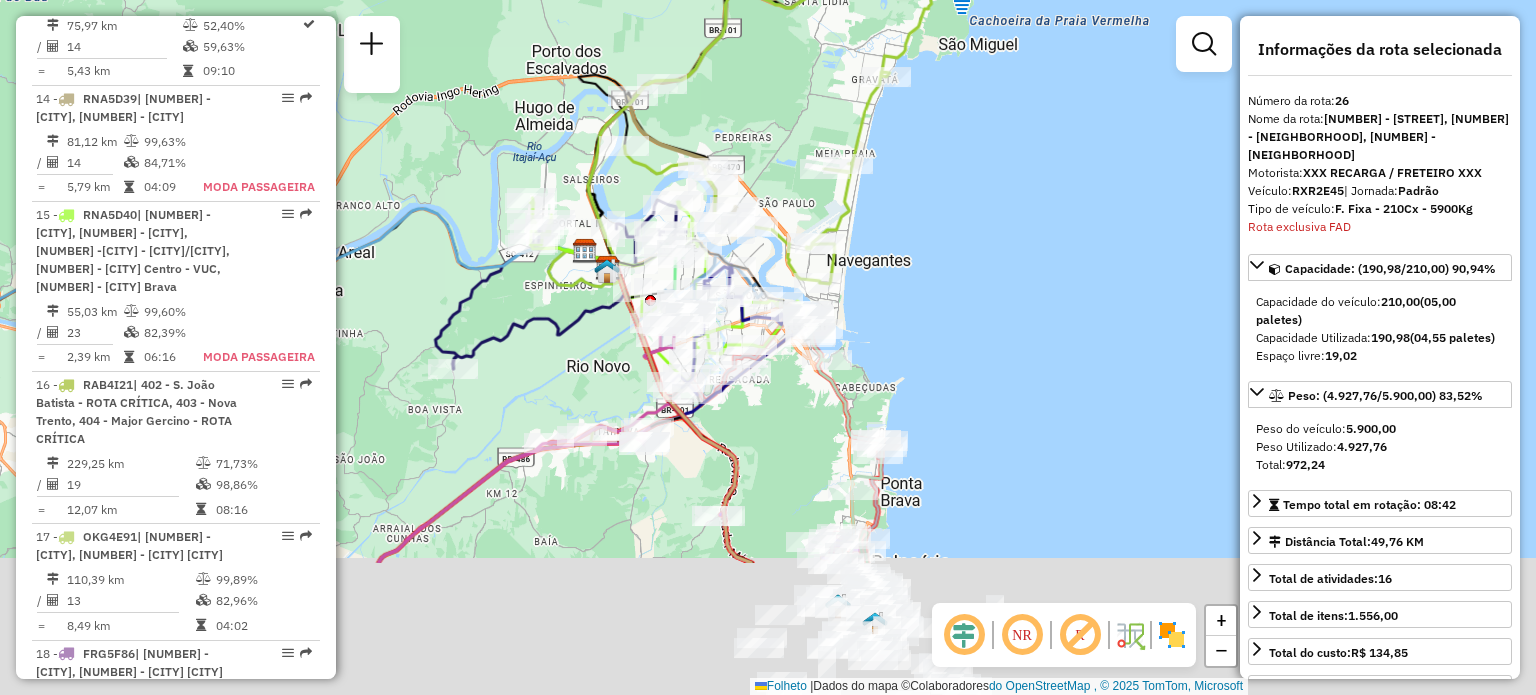 drag, startPoint x: 893, startPoint y: 346, endPoint x: 878, endPoint y: 203, distance: 143.78456 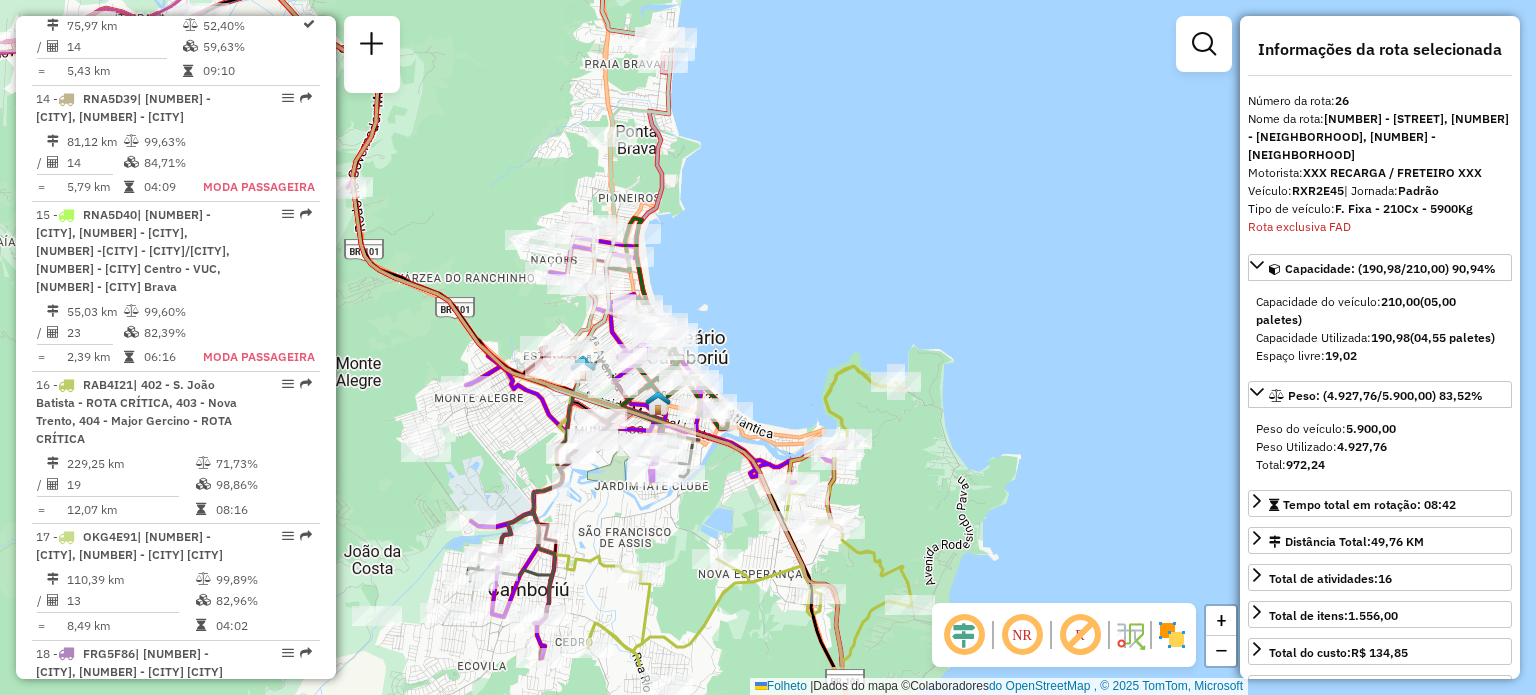 drag, startPoint x: 1018, startPoint y: 456, endPoint x: 802, endPoint y: 358, distance: 237.19191 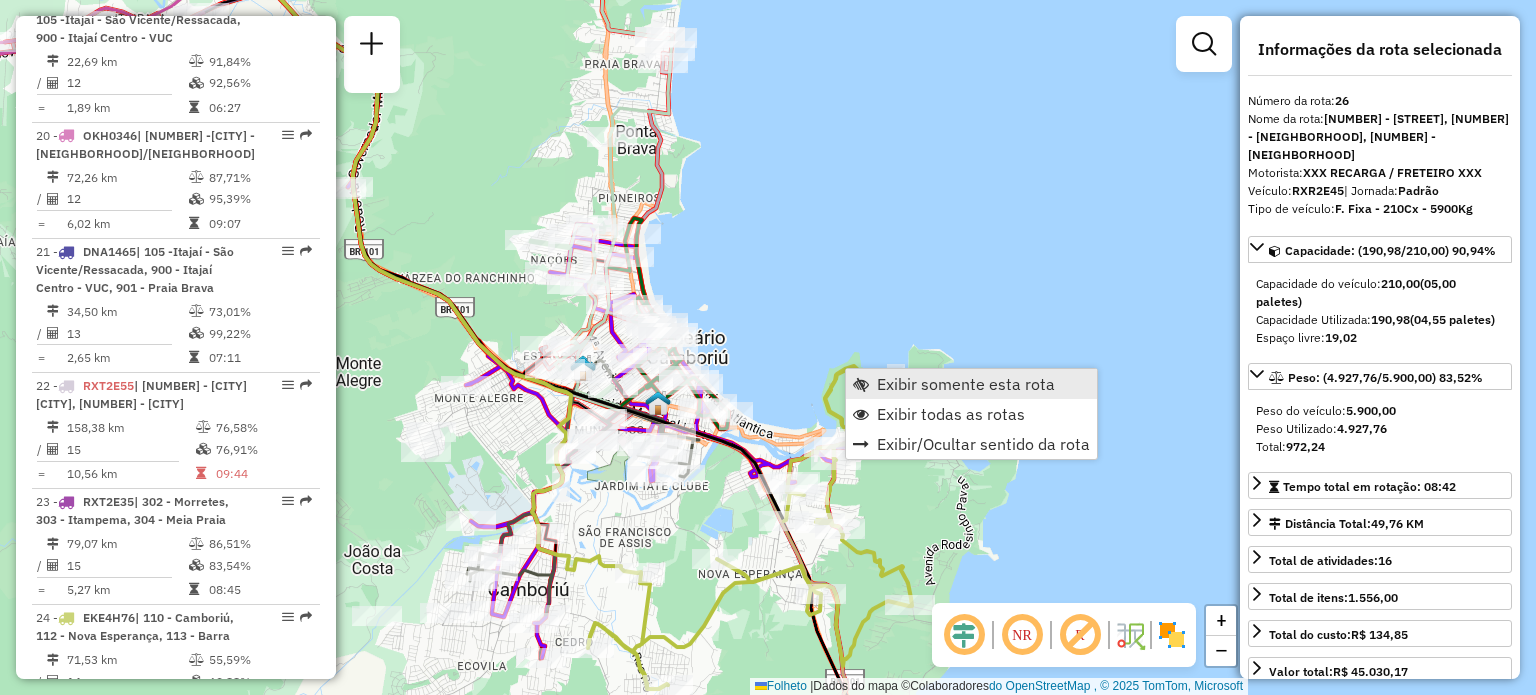 scroll, scrollTop: 3780, scrollLeft: 0, axis: vertical 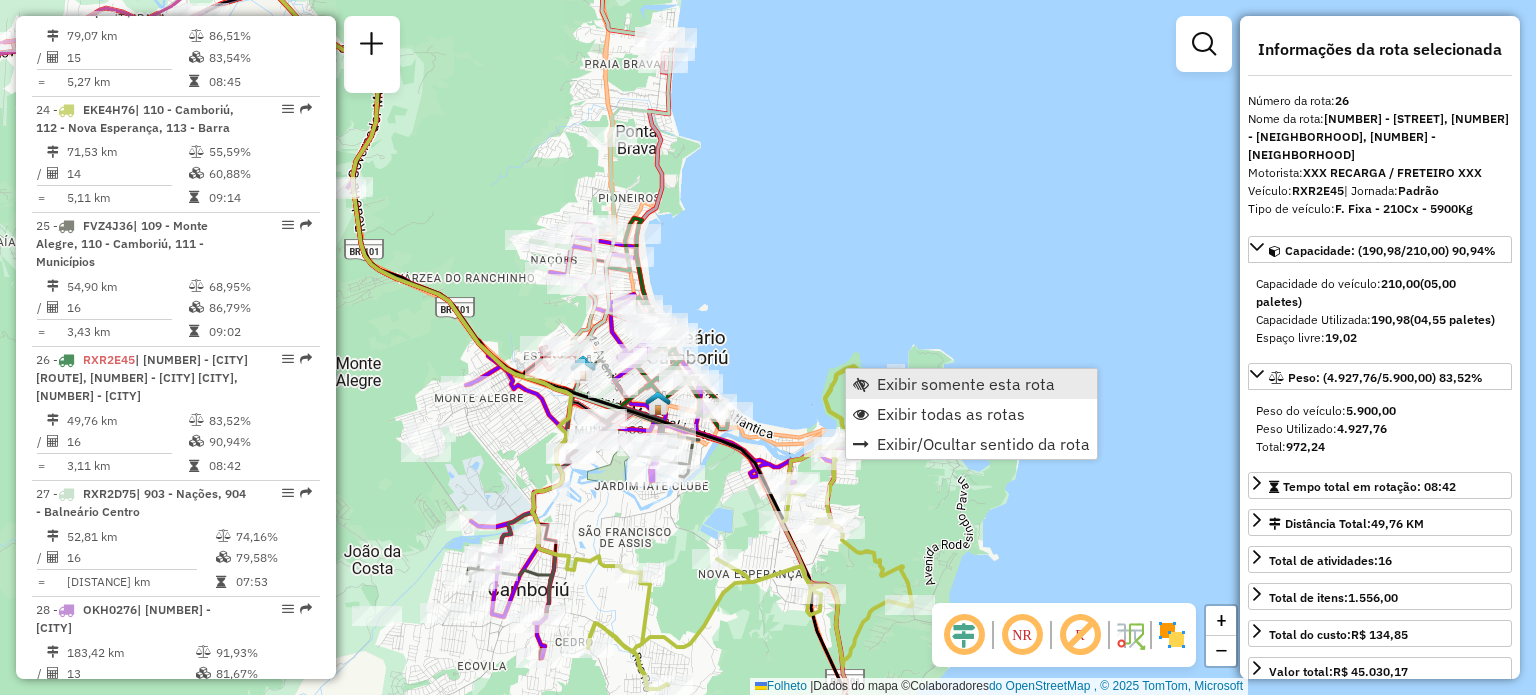 click on "Exibir somente esta rota" at bounding box center [966, 384] 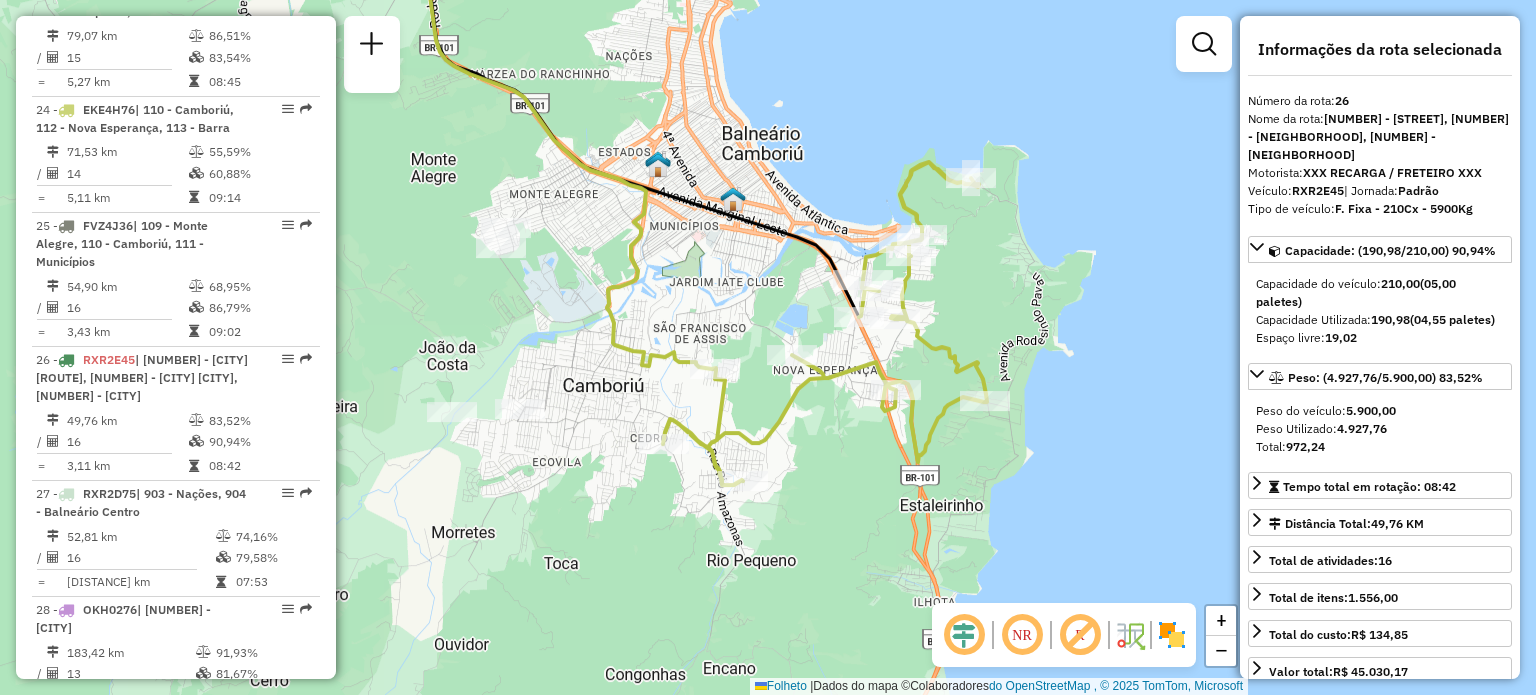 drag, startPoint x: 949, startPoint y: 525, endPoint x: 997, endPoint y: 351, distance: 180.49931 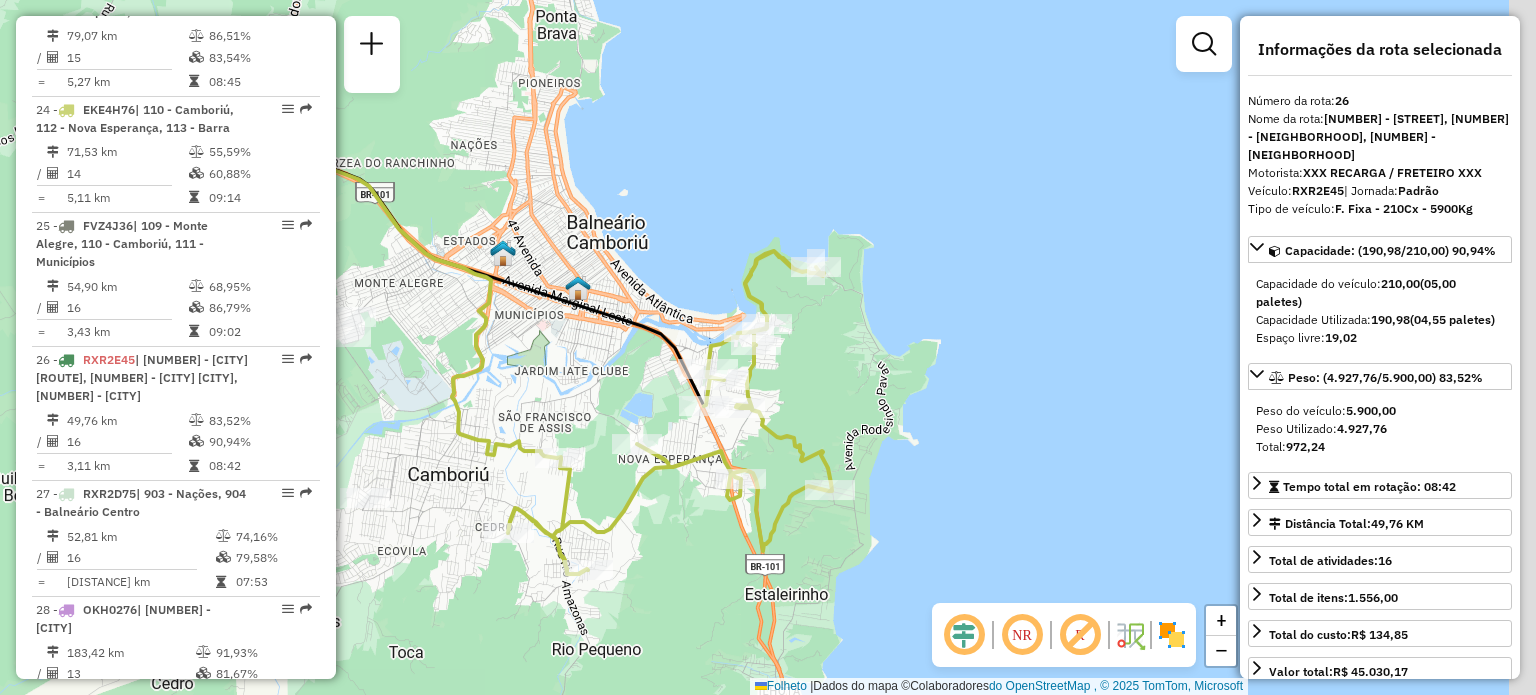 drag, startPoint x: 1004, startPoint y: 343, endPoint x: 849, endPoint y: 434, distance: 179.7387 